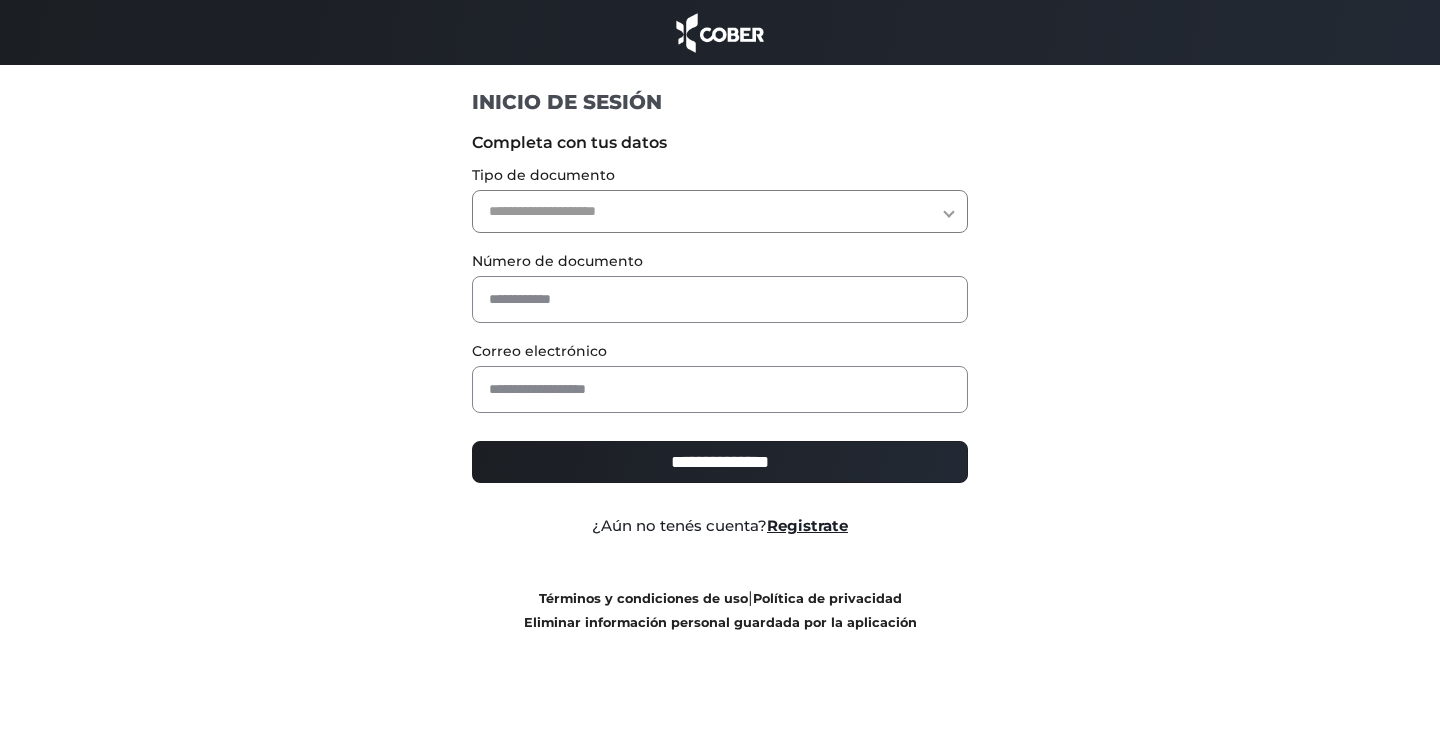scroll, scrollTop: 0, scrollLeft: 0, axis: both 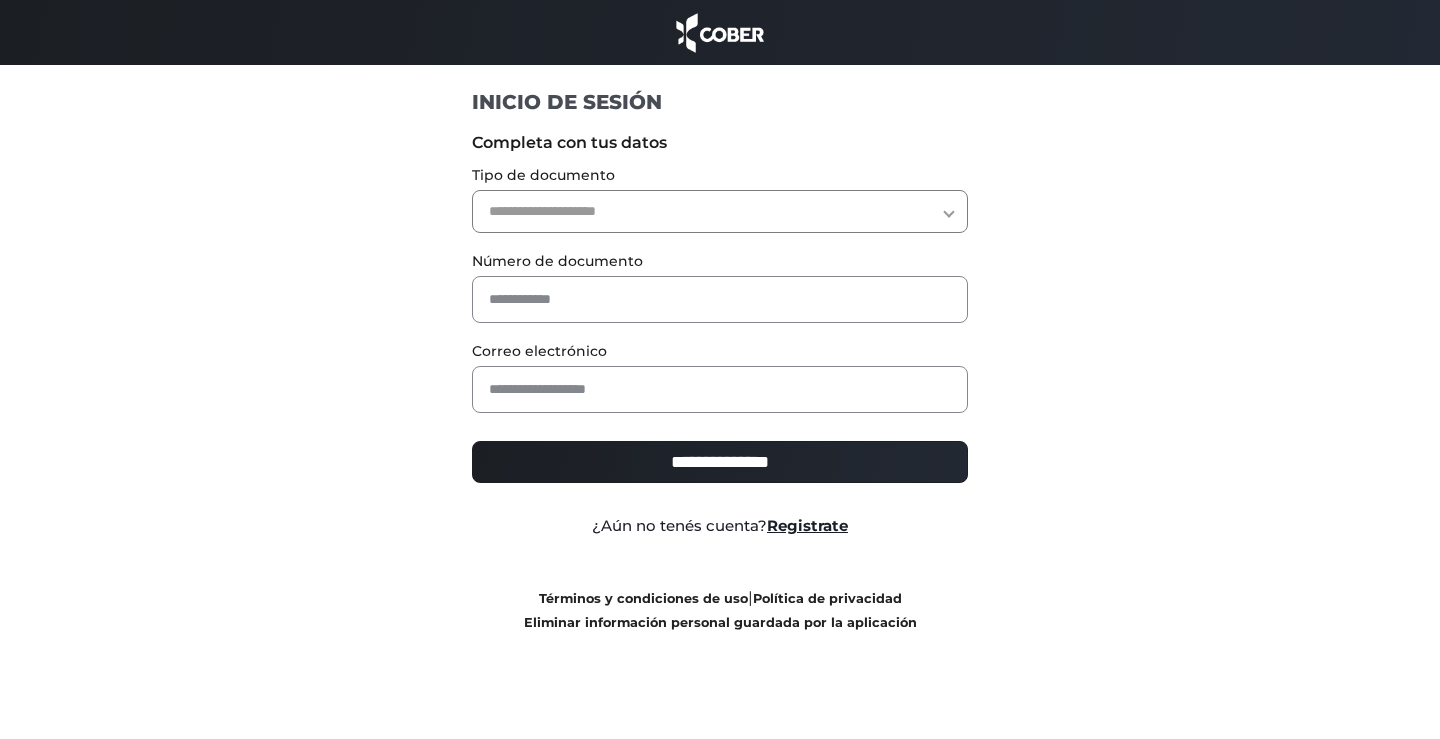 click on "**********" at bounding box center (720, 211) 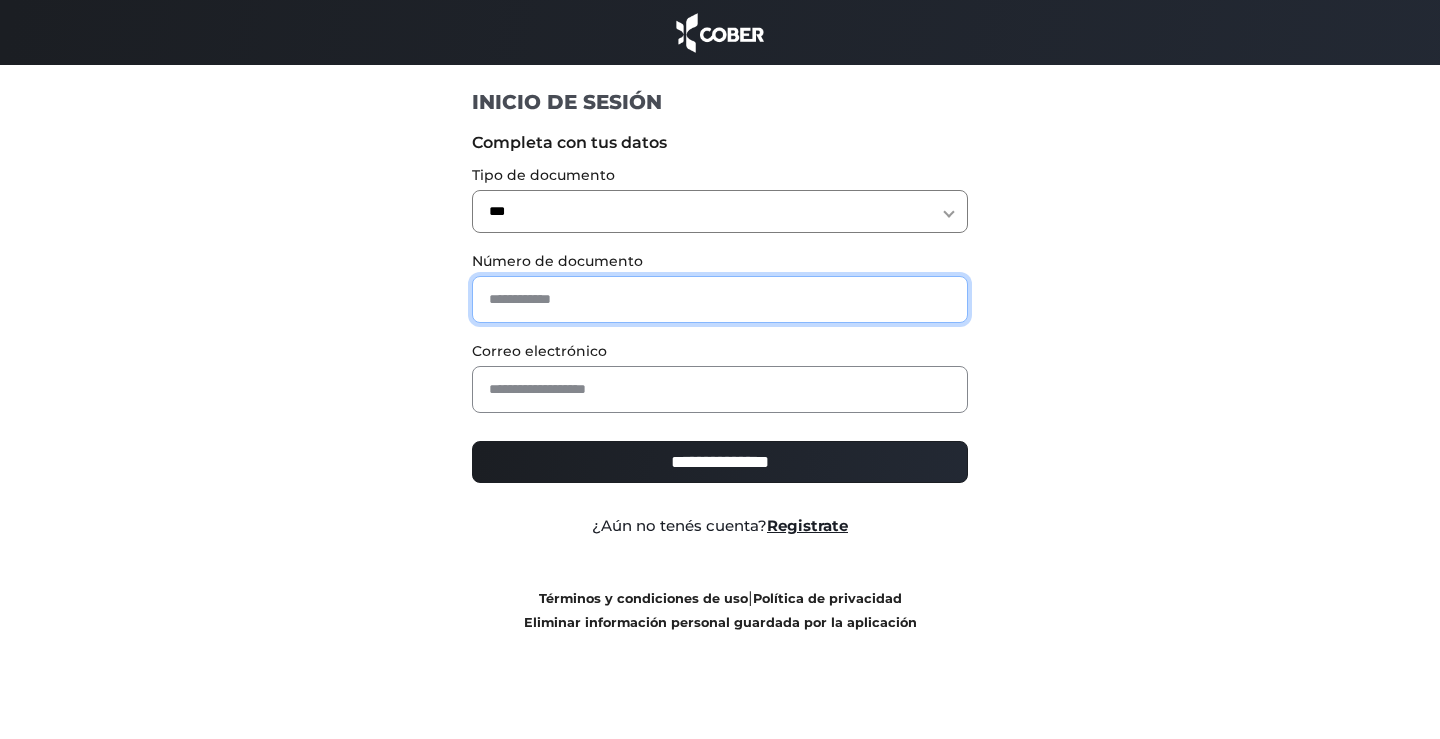 click at bounding box center (720, 299) 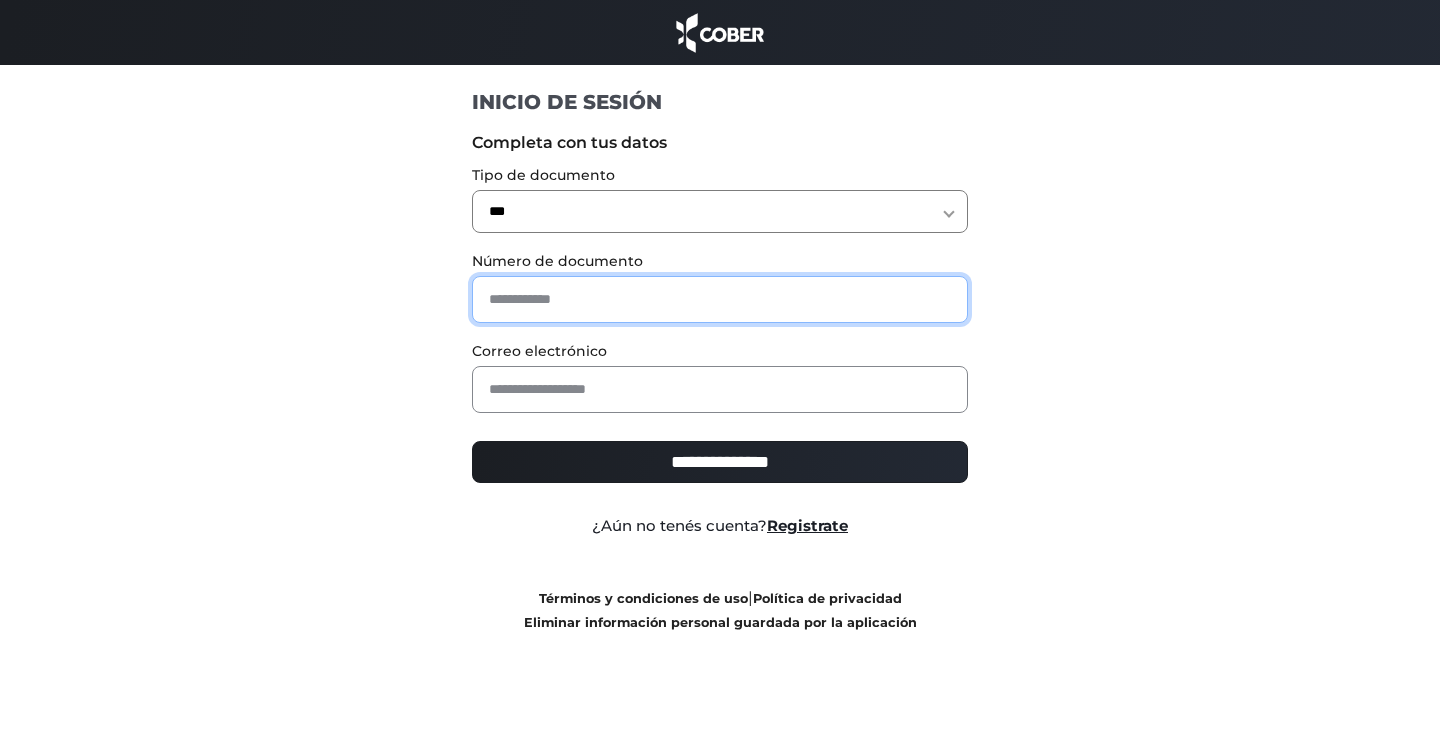 type on "********" 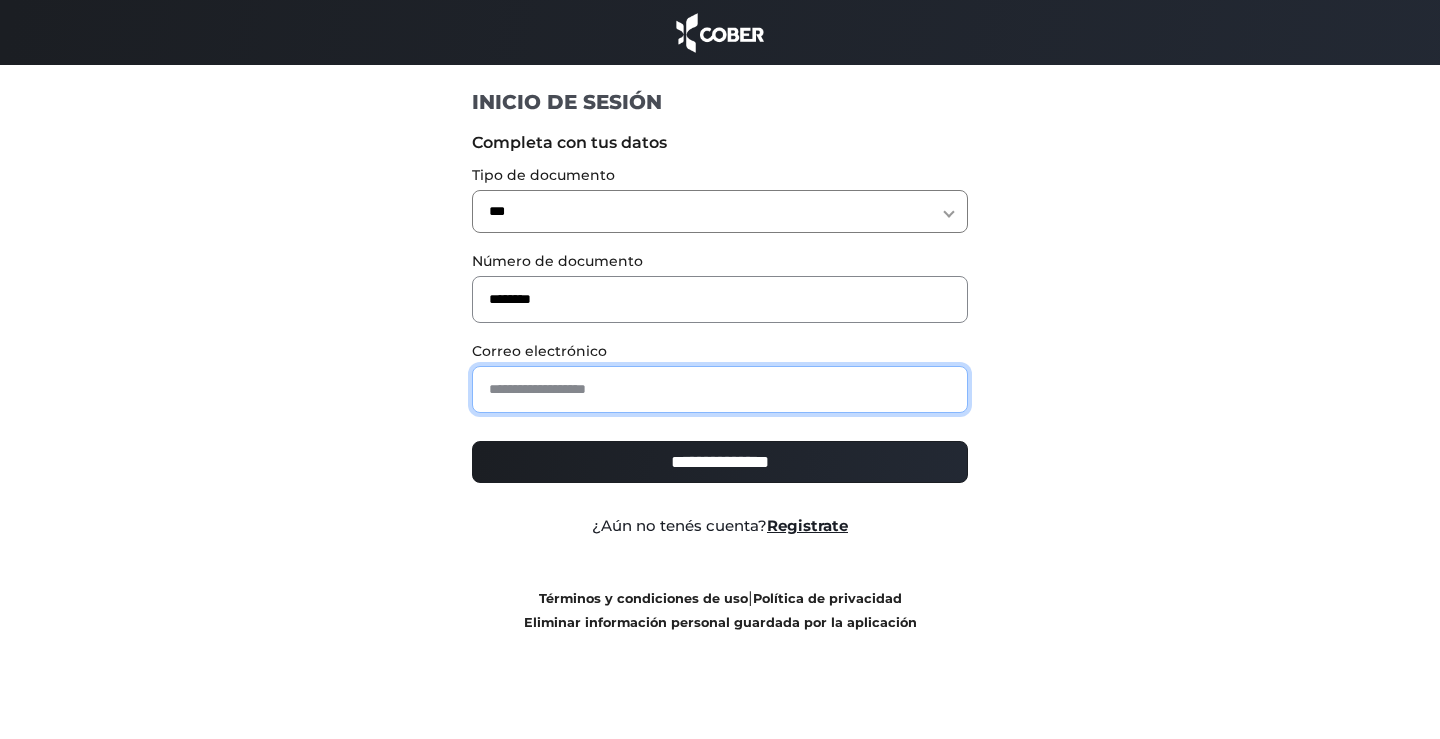 click at bounding box center (720, 389) 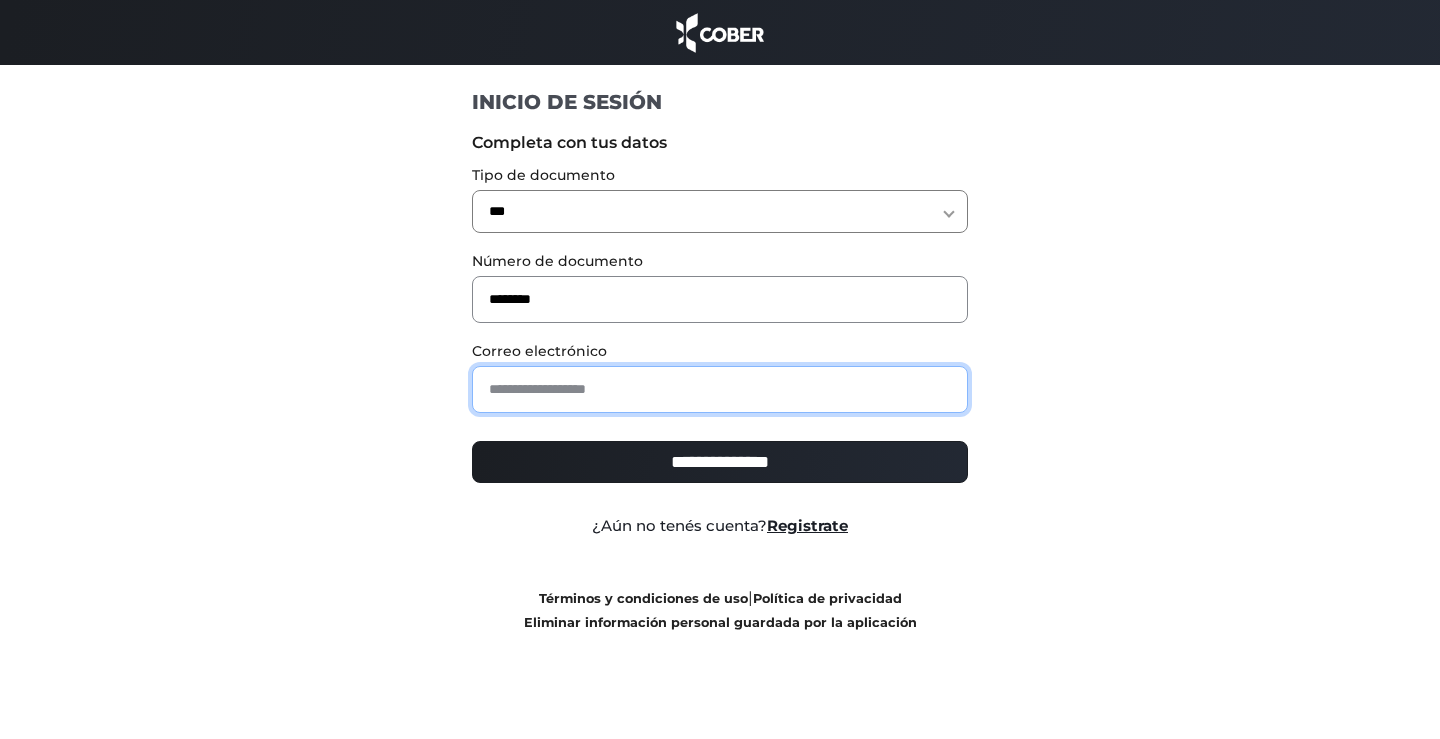 type on "**********" 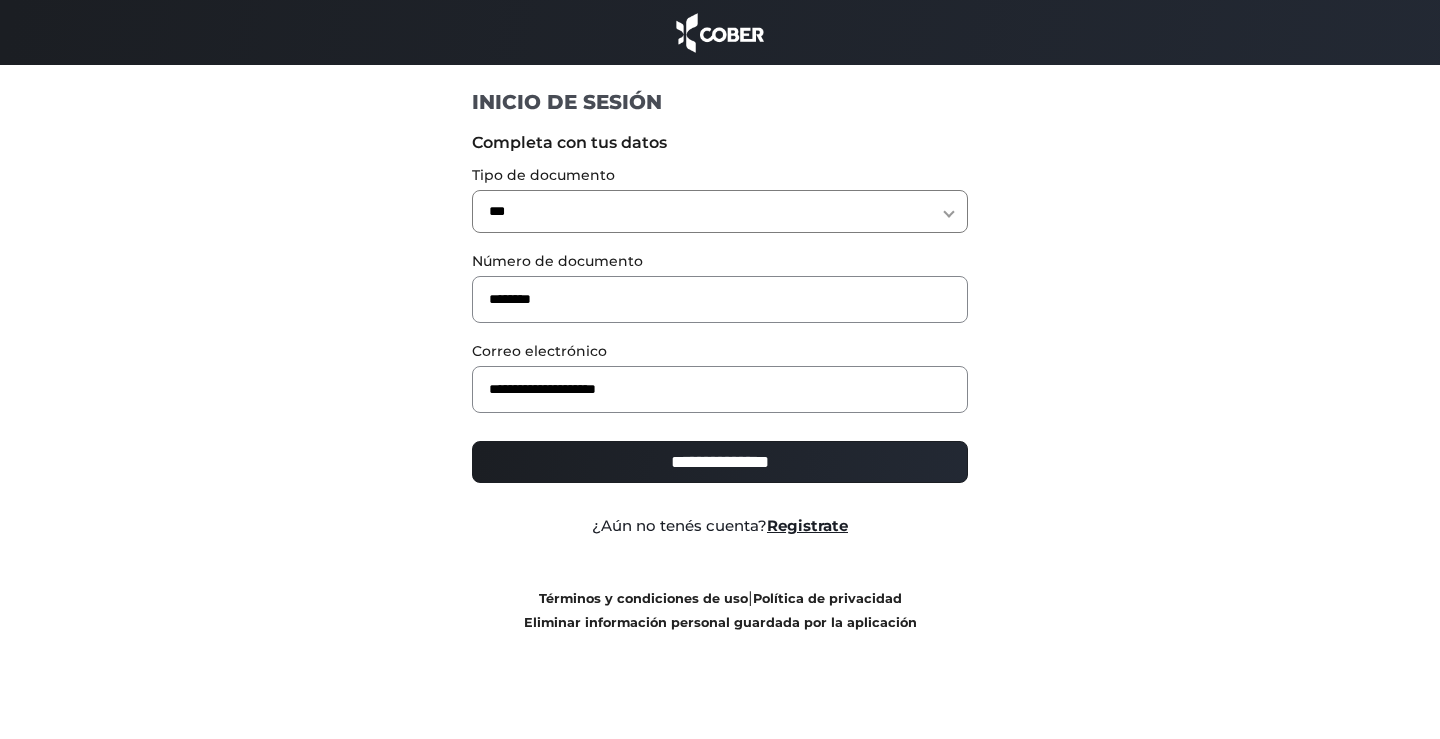 click on "**********" at bounding box center [720, 462] 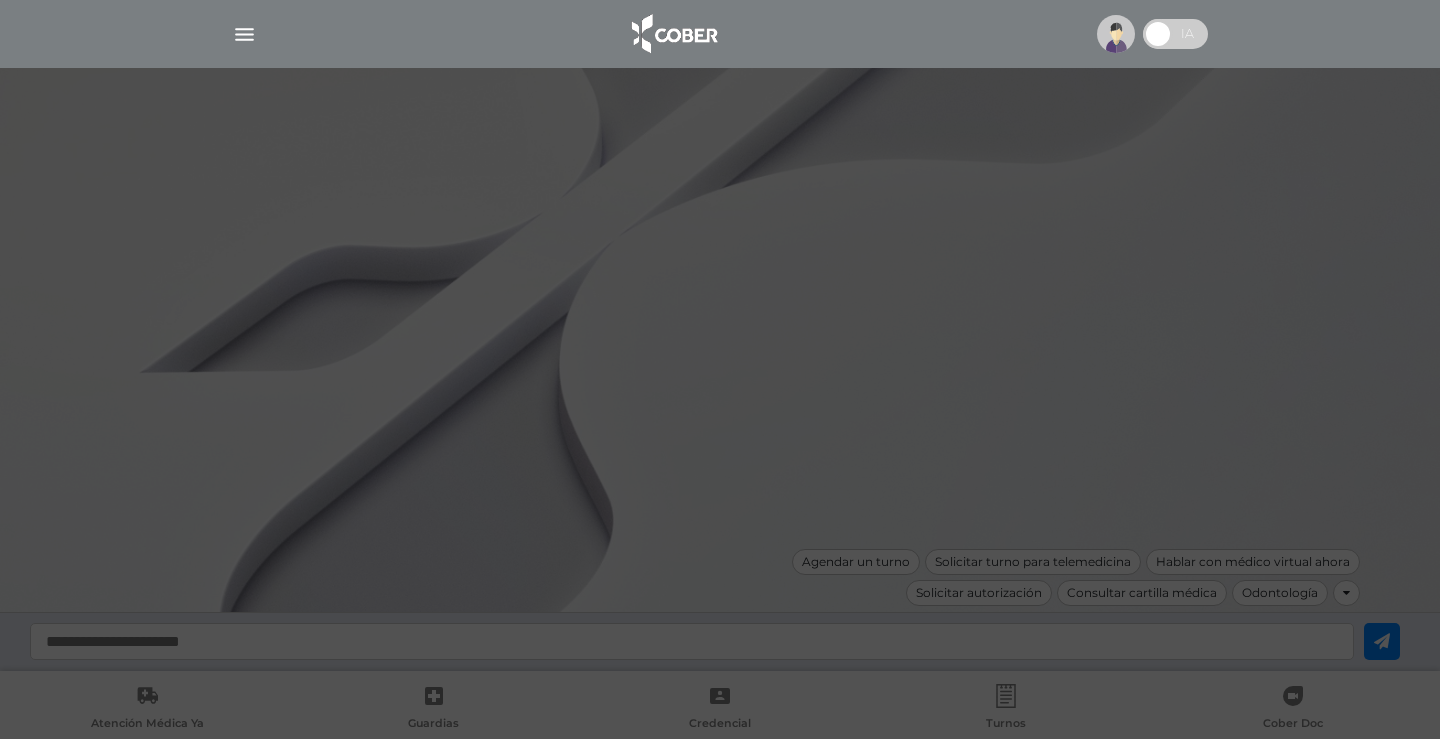 scroll, scrollTop: 0, scrollLeft: 0, axis: both 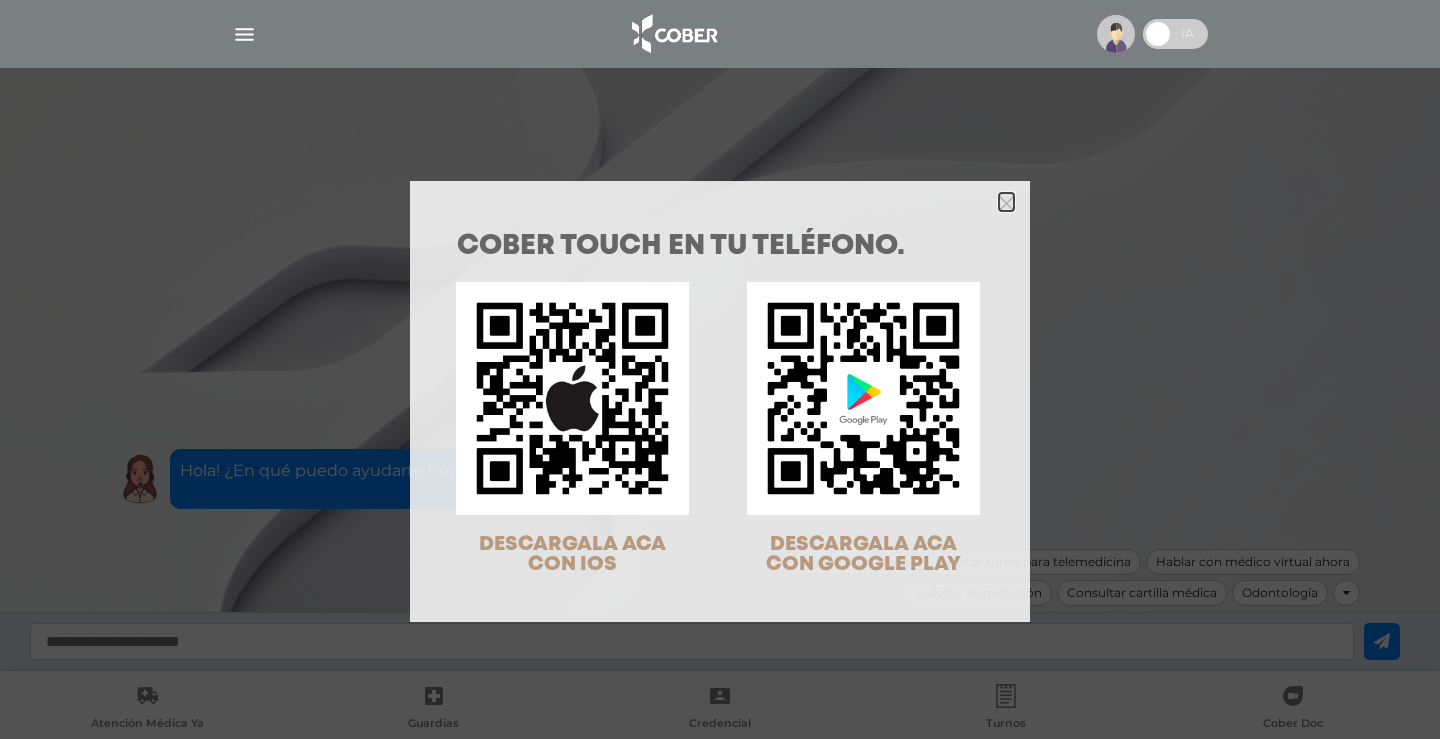 click 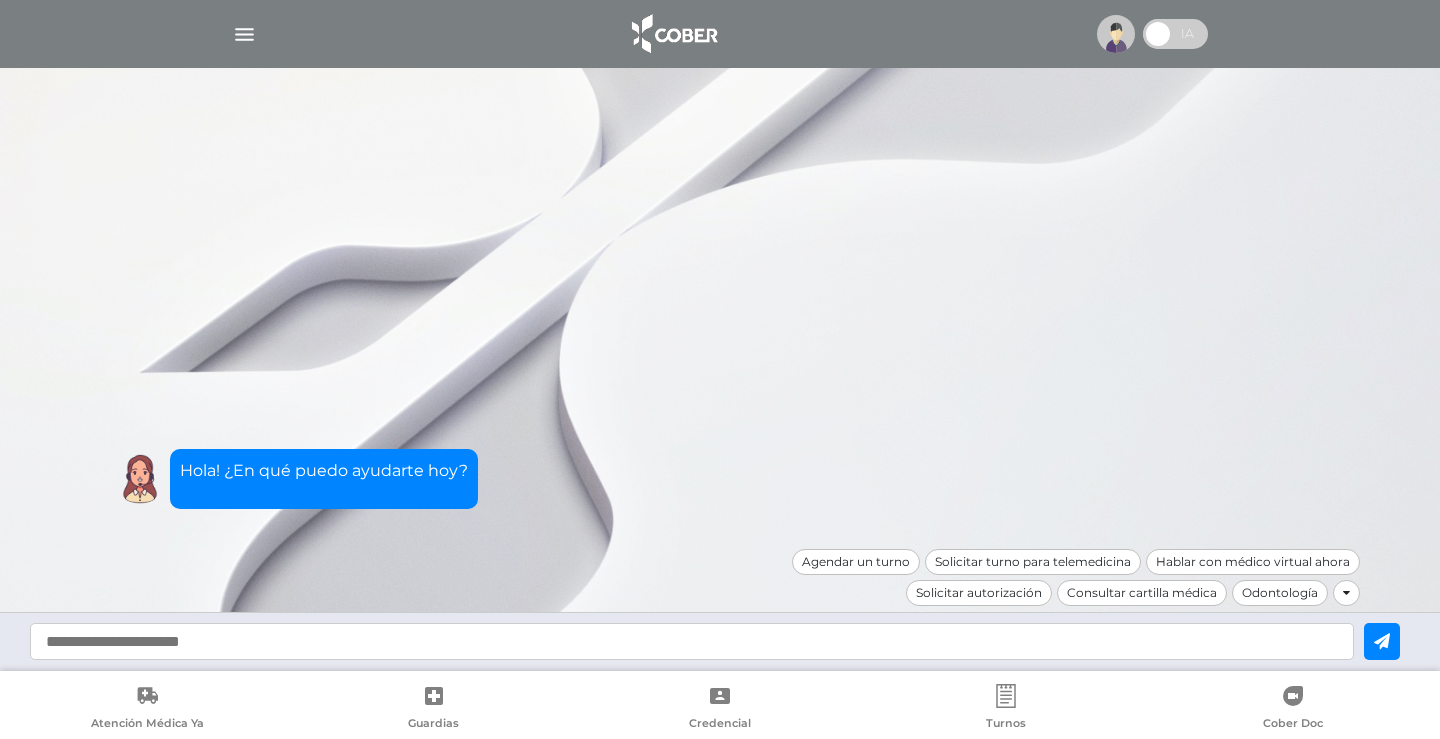 click at bounding box center (244, 34) 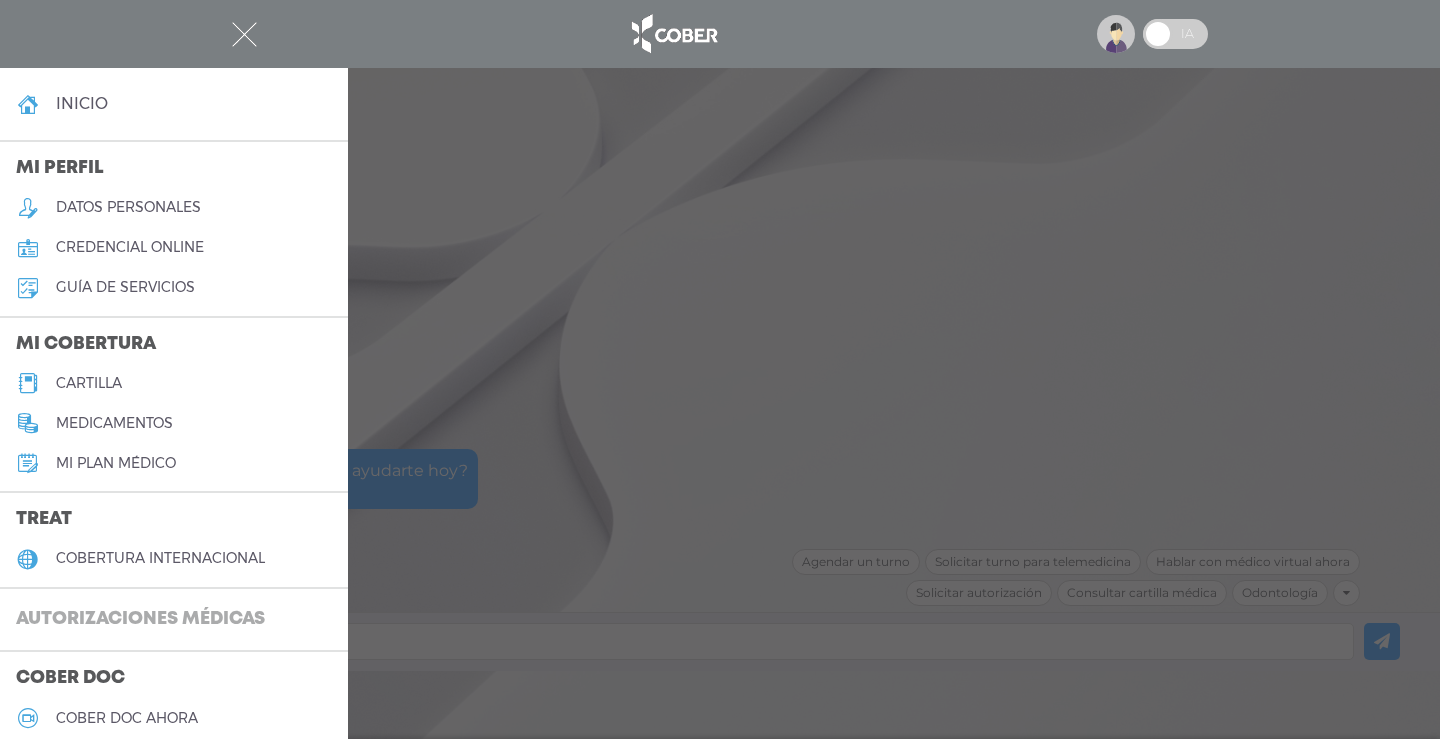 click on "Autorizaciones médicas" at bounding box center (140, 620) 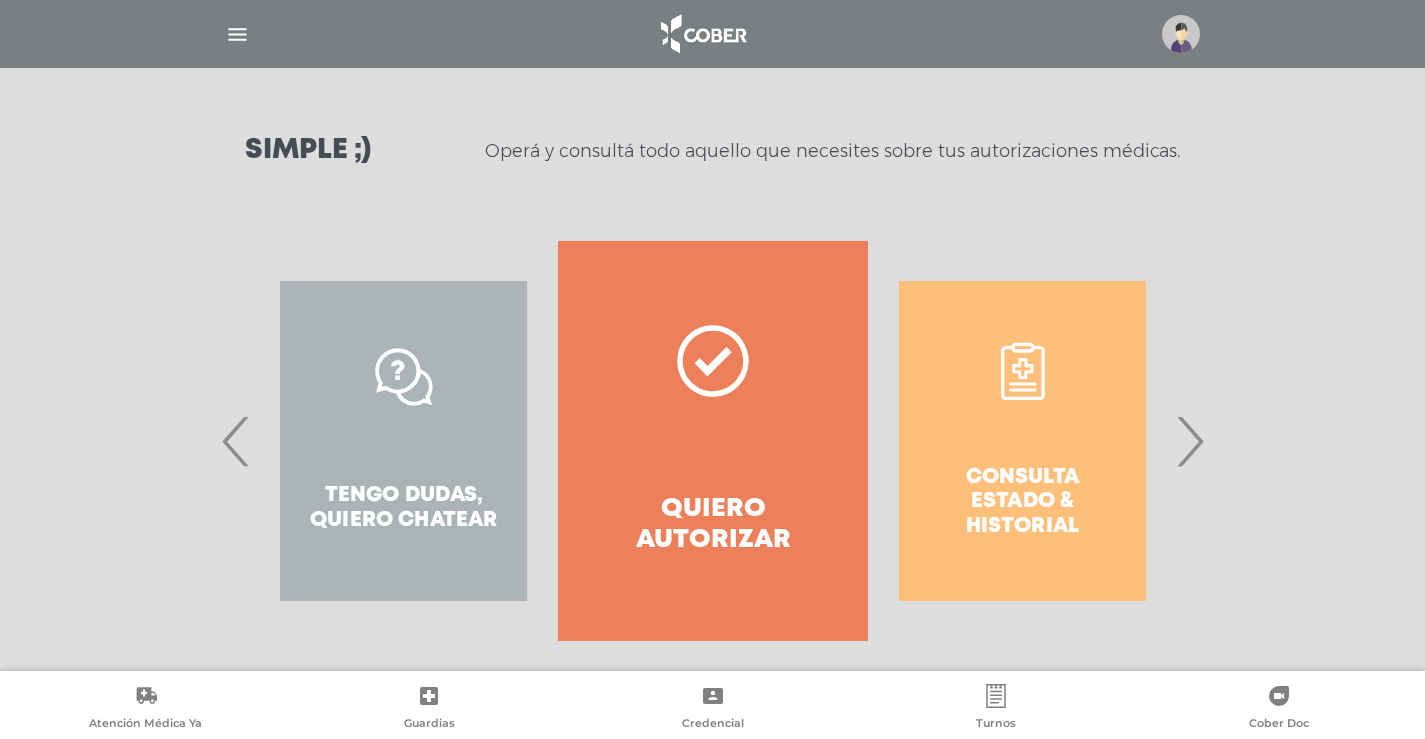 scroll, scrollTop: 265, scrollLeft: 0, axis: vertical 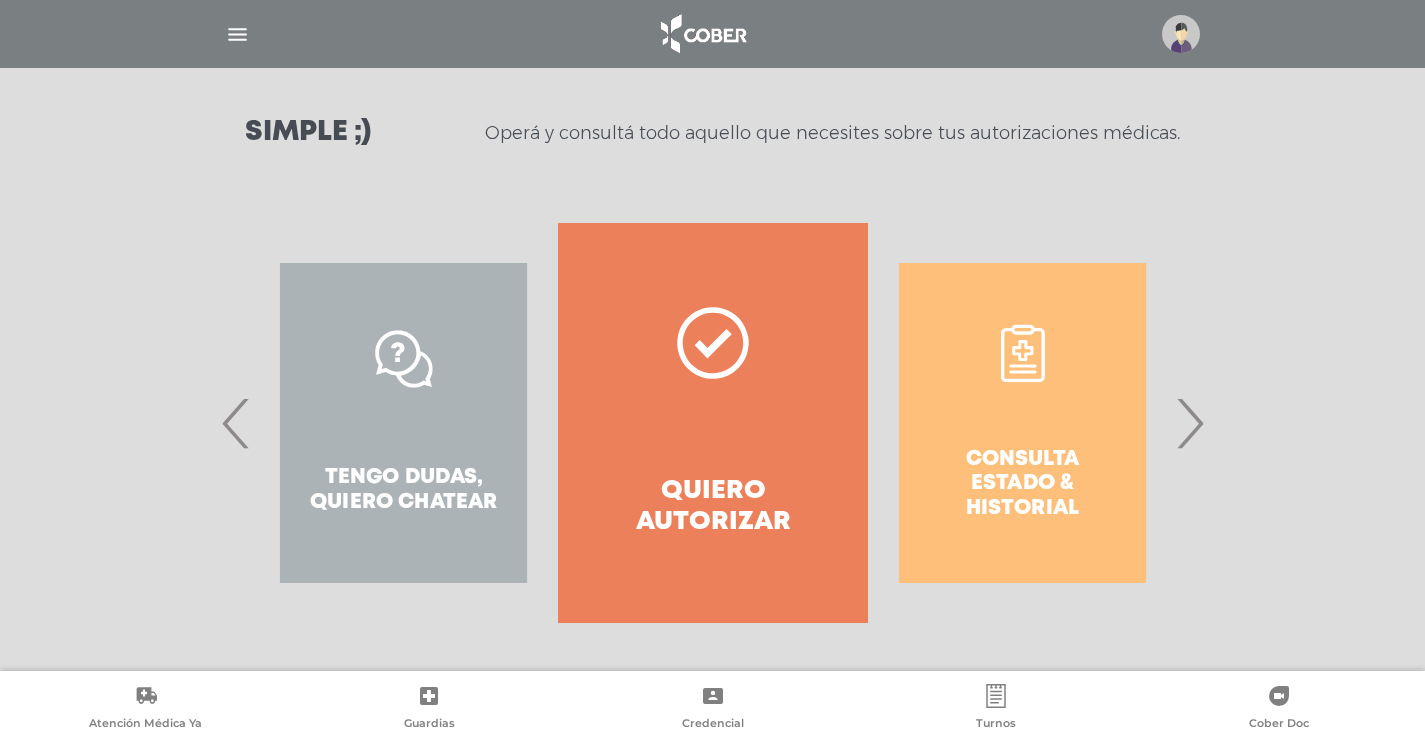 click on "›" at bounding box center [1189, 423] 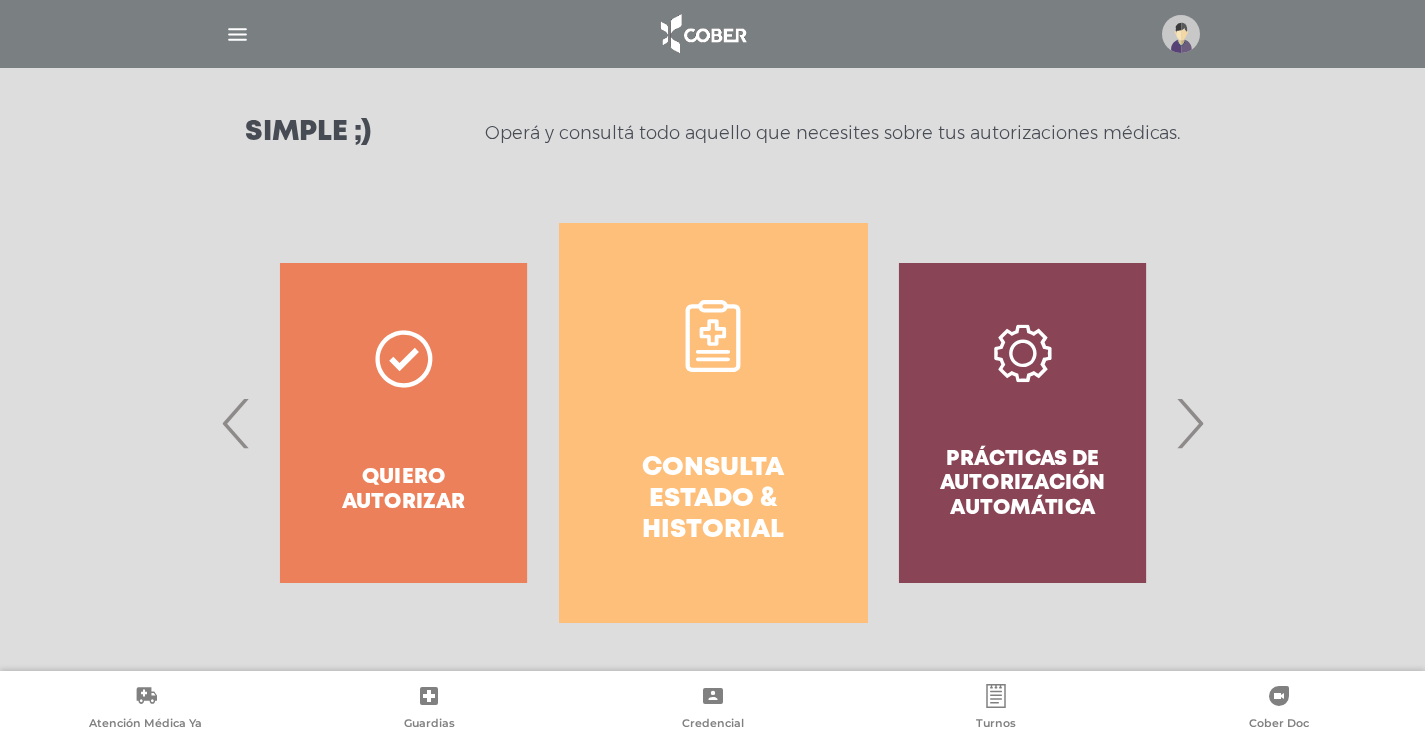 click on "Consulta estado & historial" at bounding box center (713, 500) 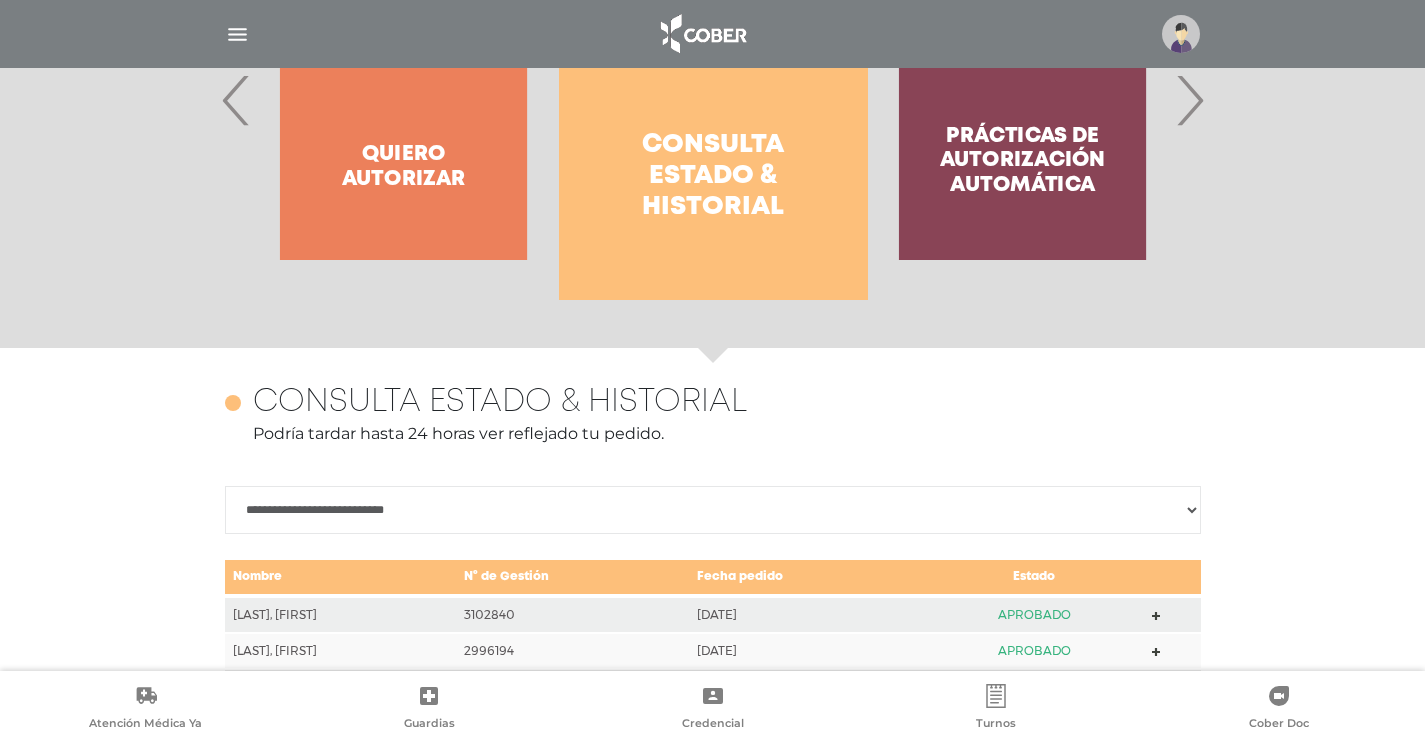 scroll, scrollTop: 488, scrollLeft: 0, axis: vertical 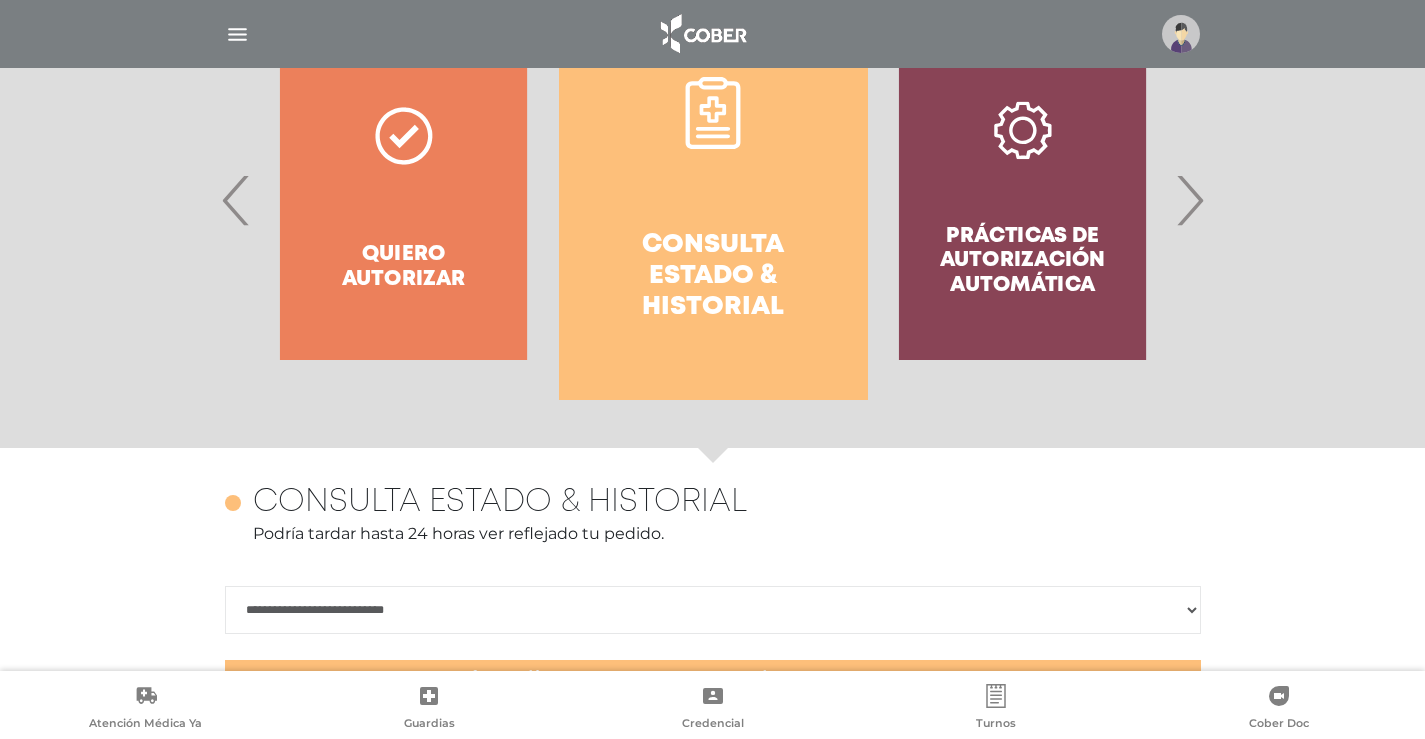 click on "›" at bounding box center (1189, 200) 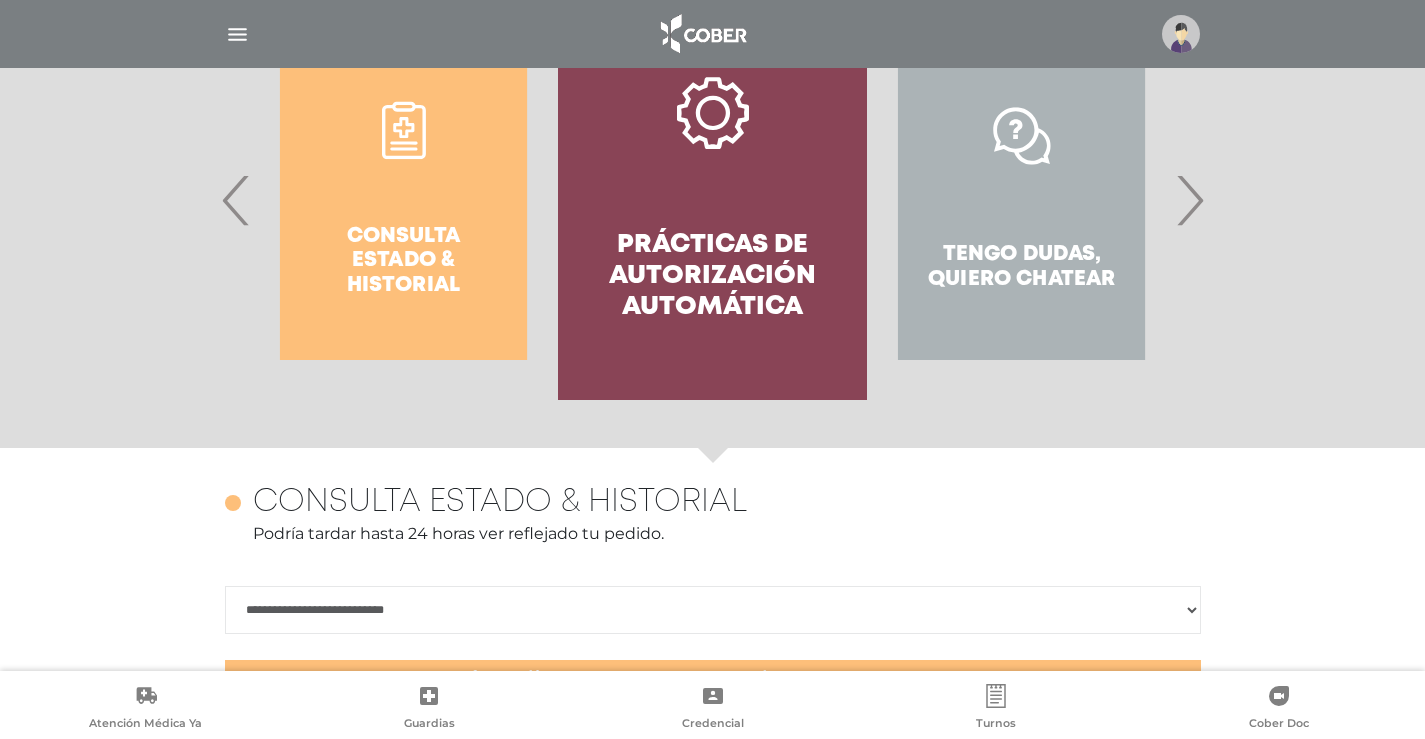 click on "›" at bounding box center (1189, 200) 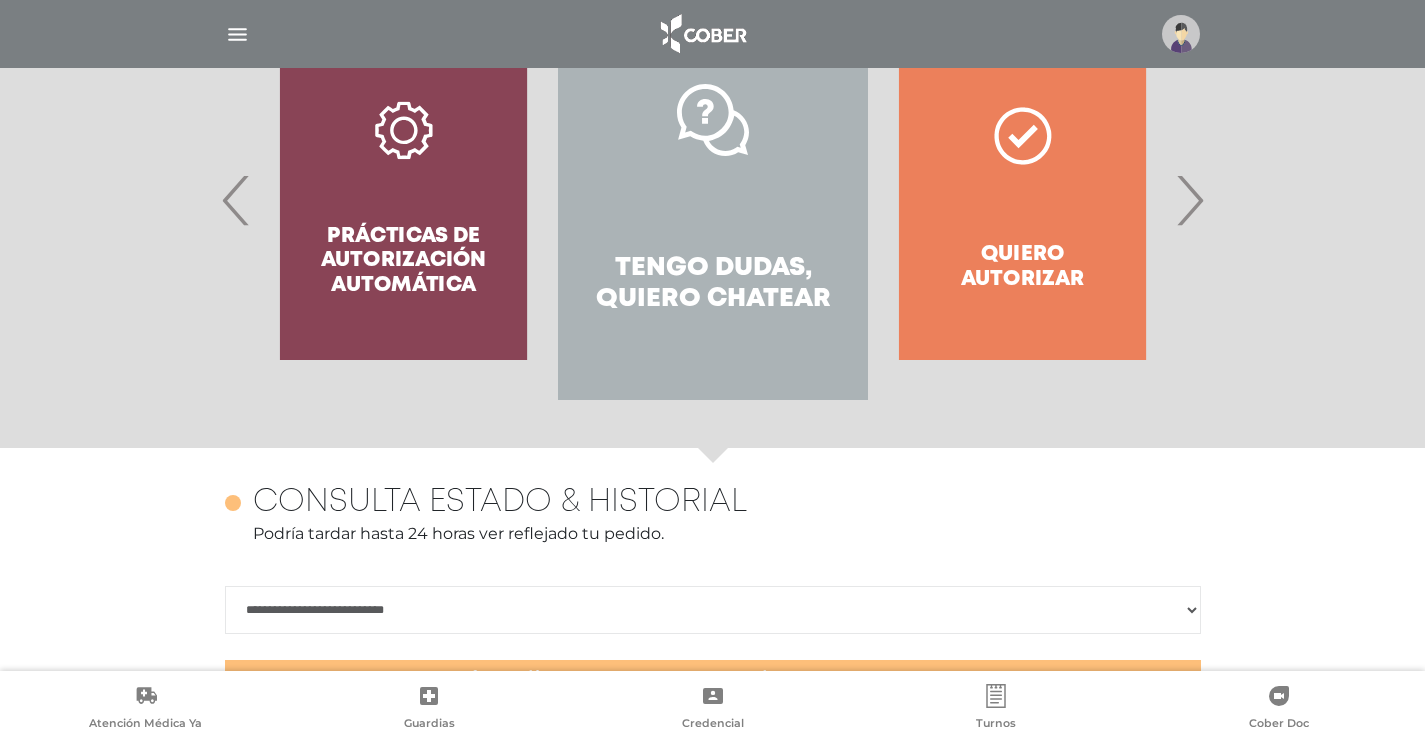 click on "Tengo dudas, quiero chatear" at bounding box center [712, 284] 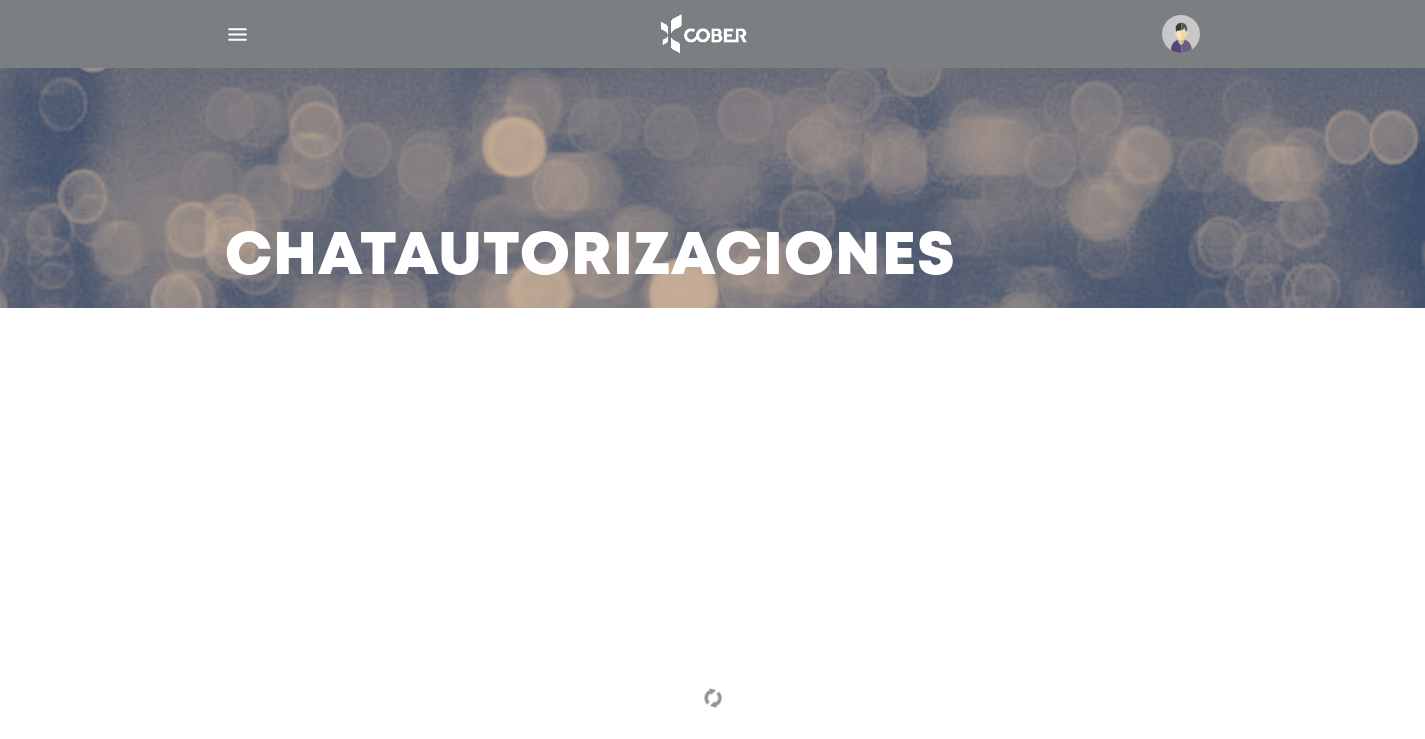 scroll, scrollTop: 0, scrollLeft: 0, axis: both 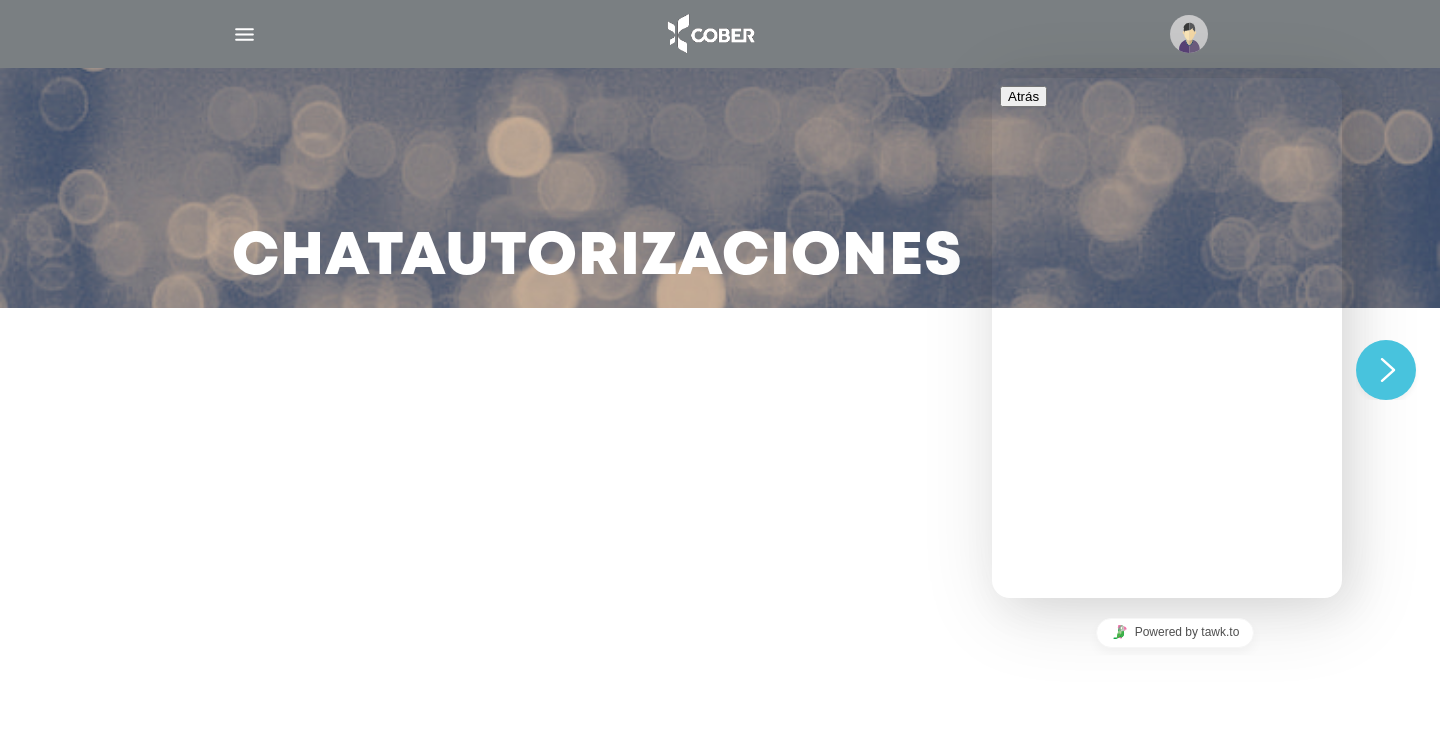 click on "We typically reply in a few minutes" at bounding box center [1167, 738] 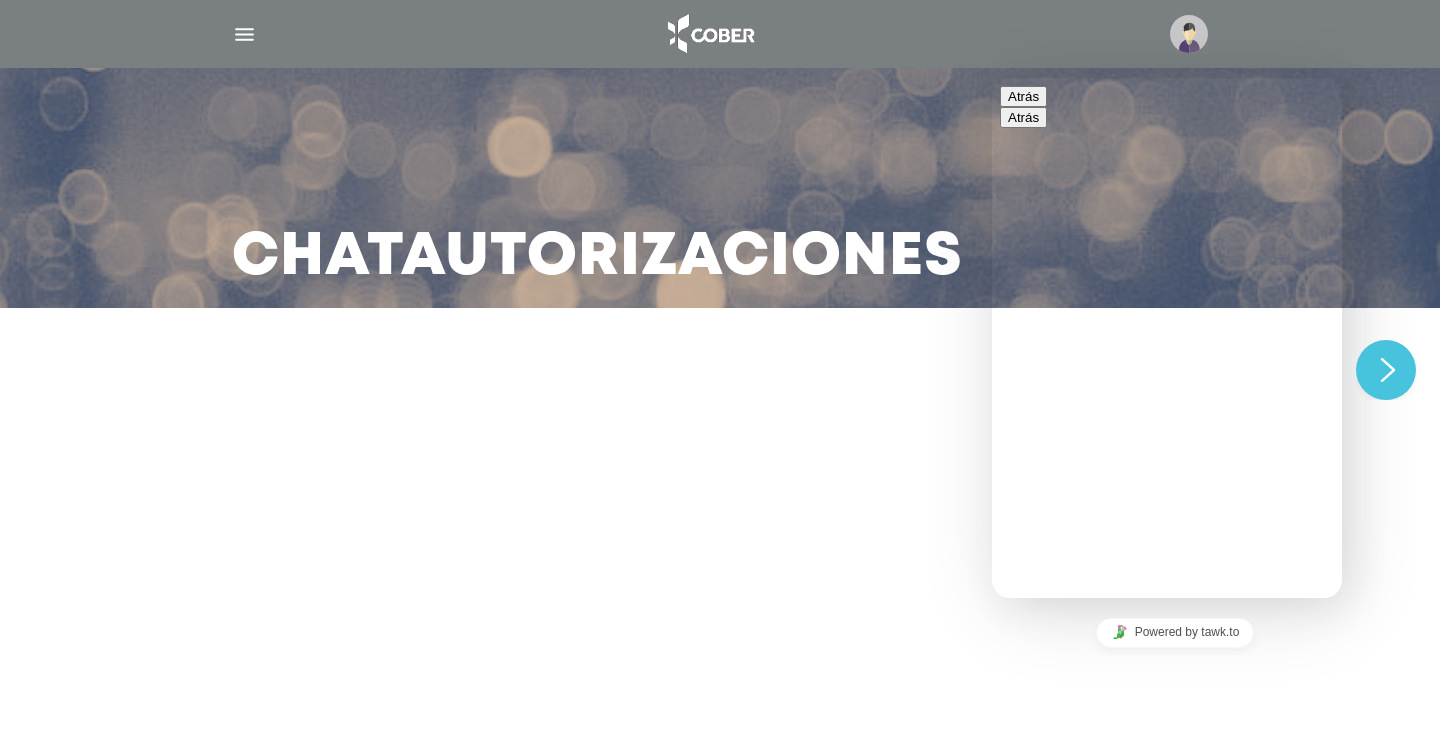 scroll, scrollTop: 100, scrollLeft: 0, axis: vertical 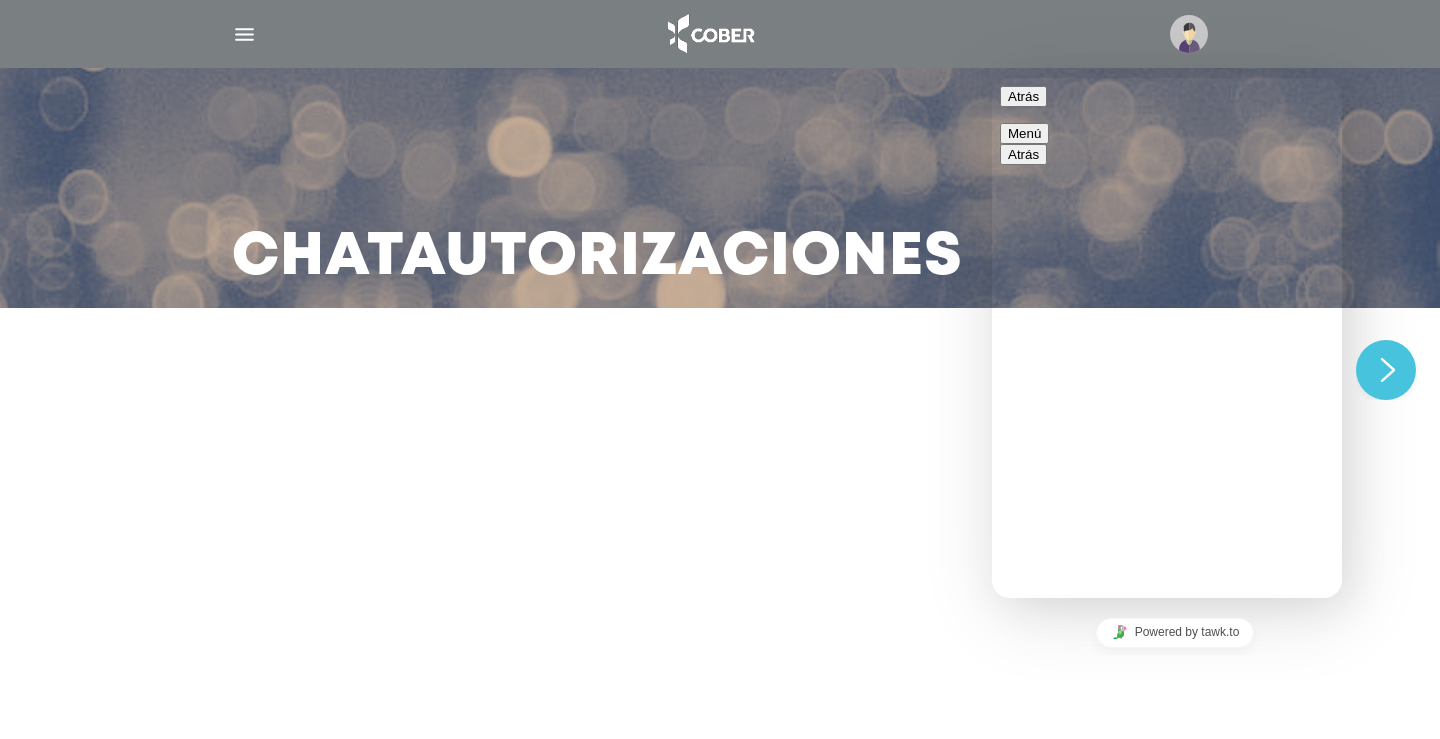 click at bounding box center [992, 78] 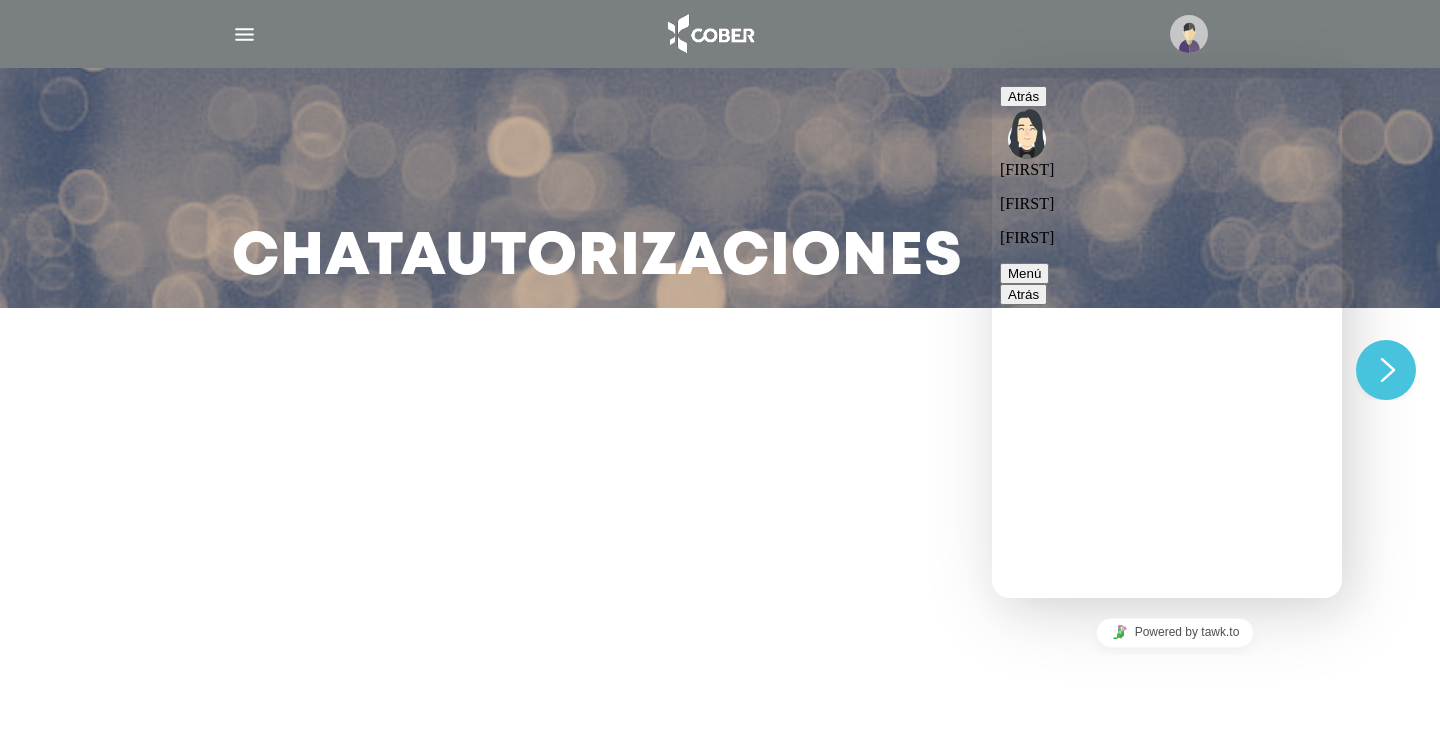 scroll, scrollTop: 0, scrollLeft: 0, axis: both 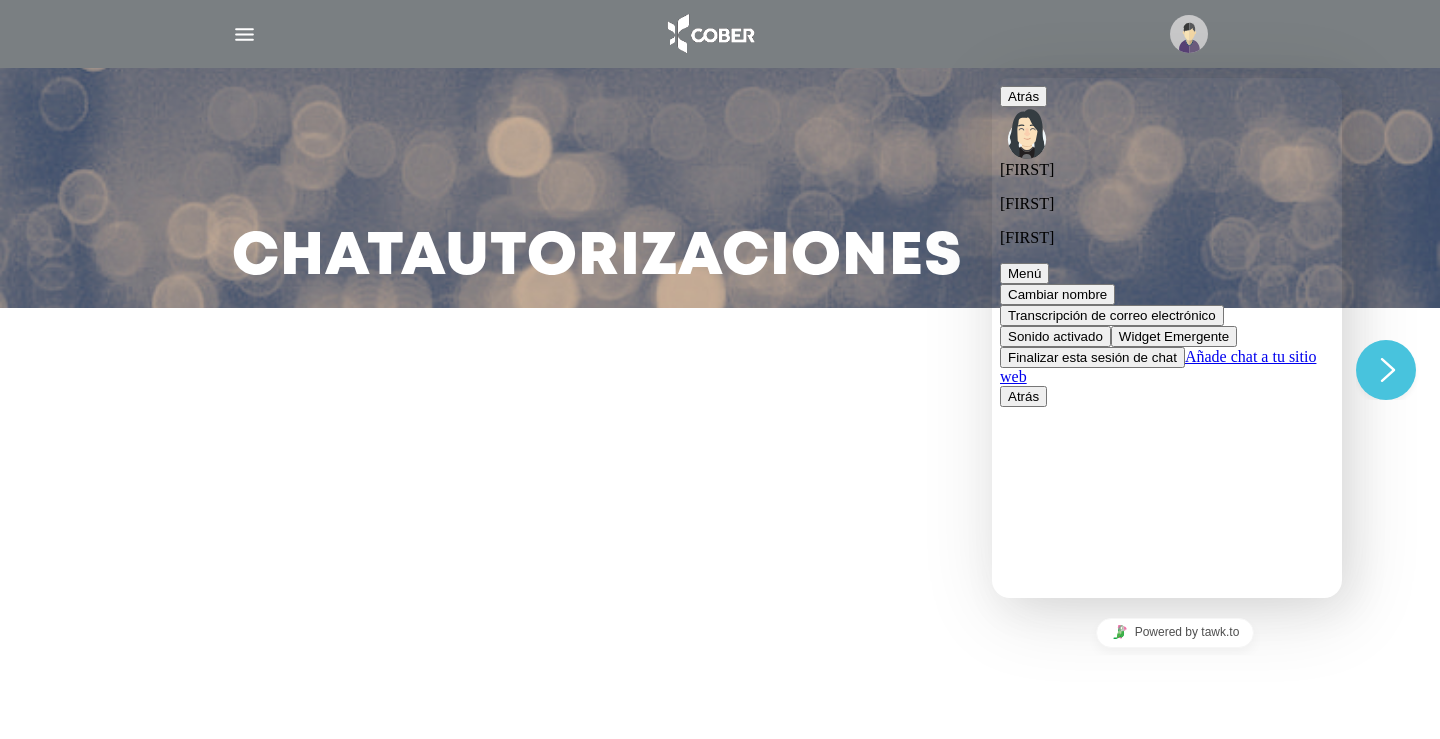 click on "Menú" at bounding box center [1024, 273] 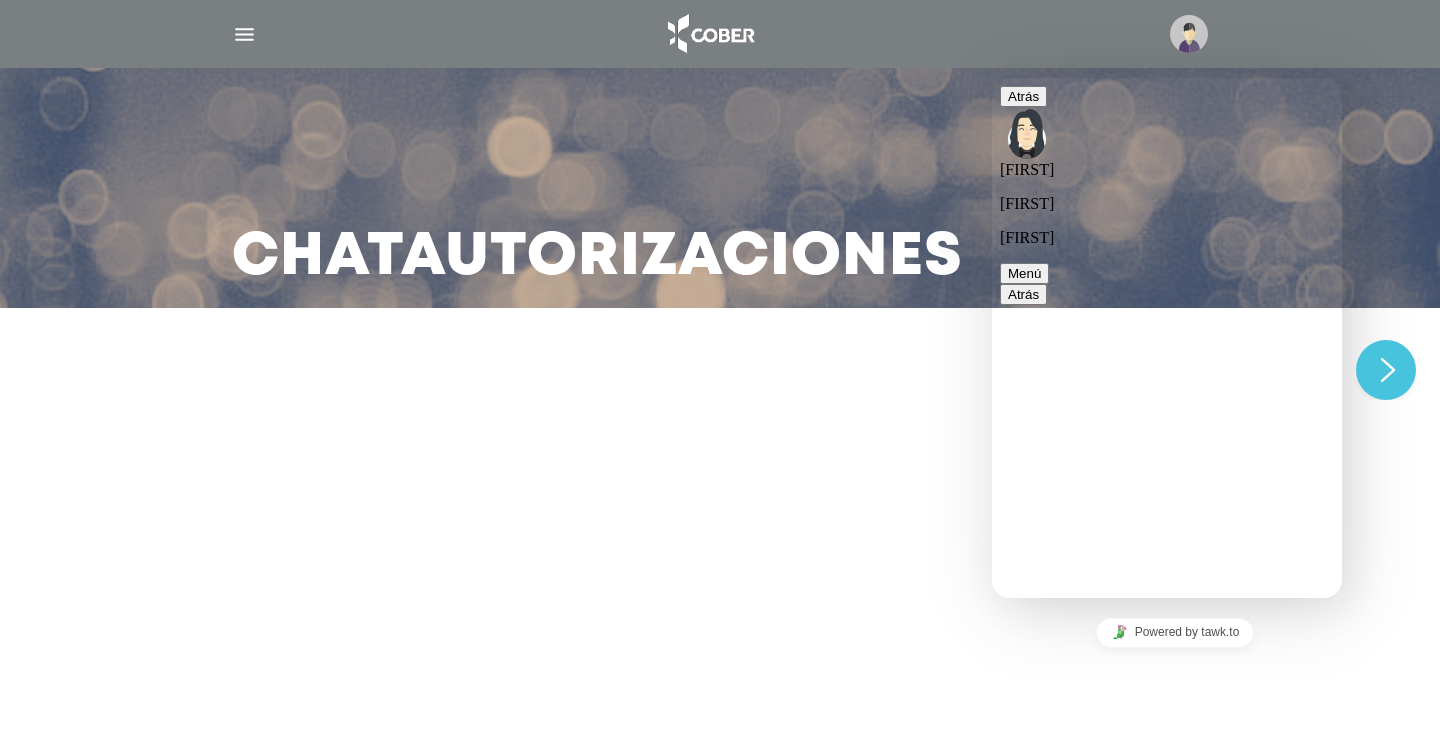 click at bounding box center (992, 78) 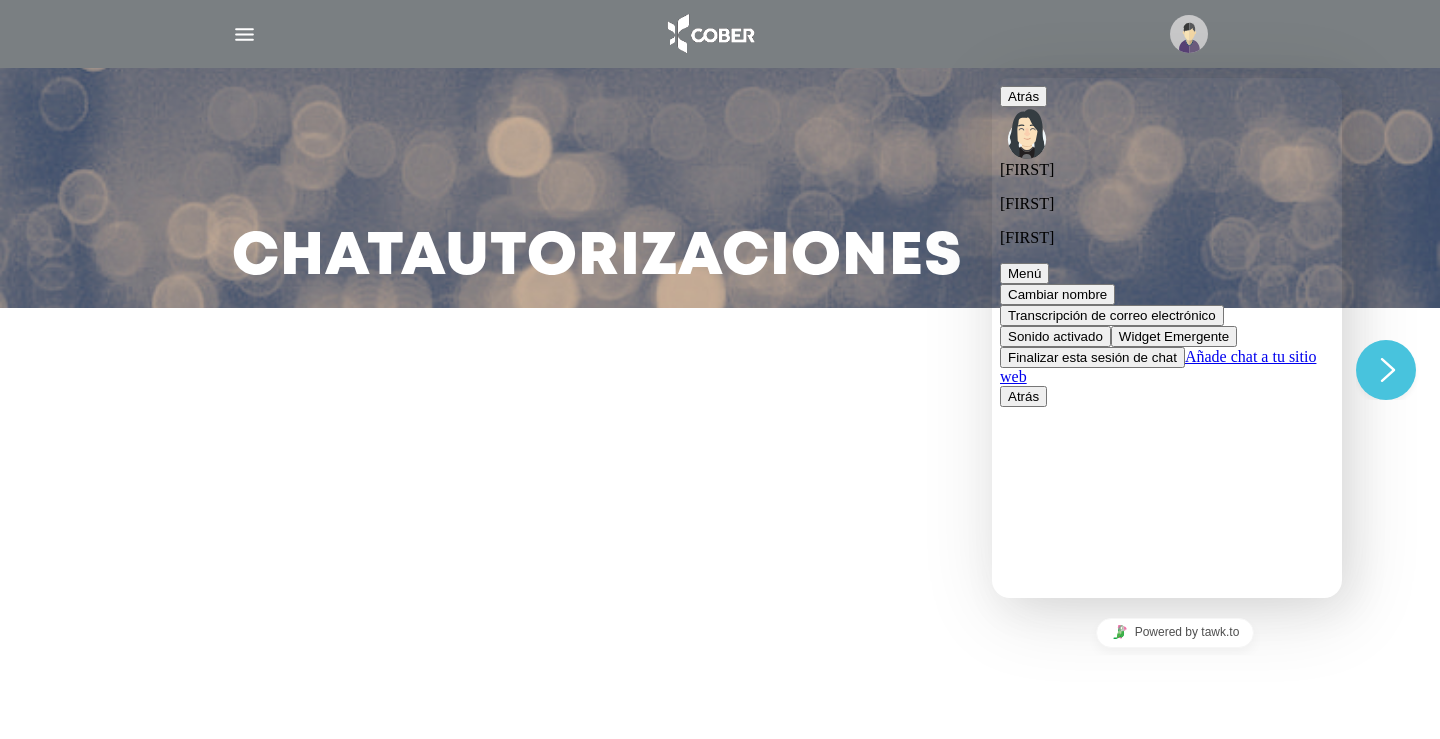 click at bounding box center (992, 78) 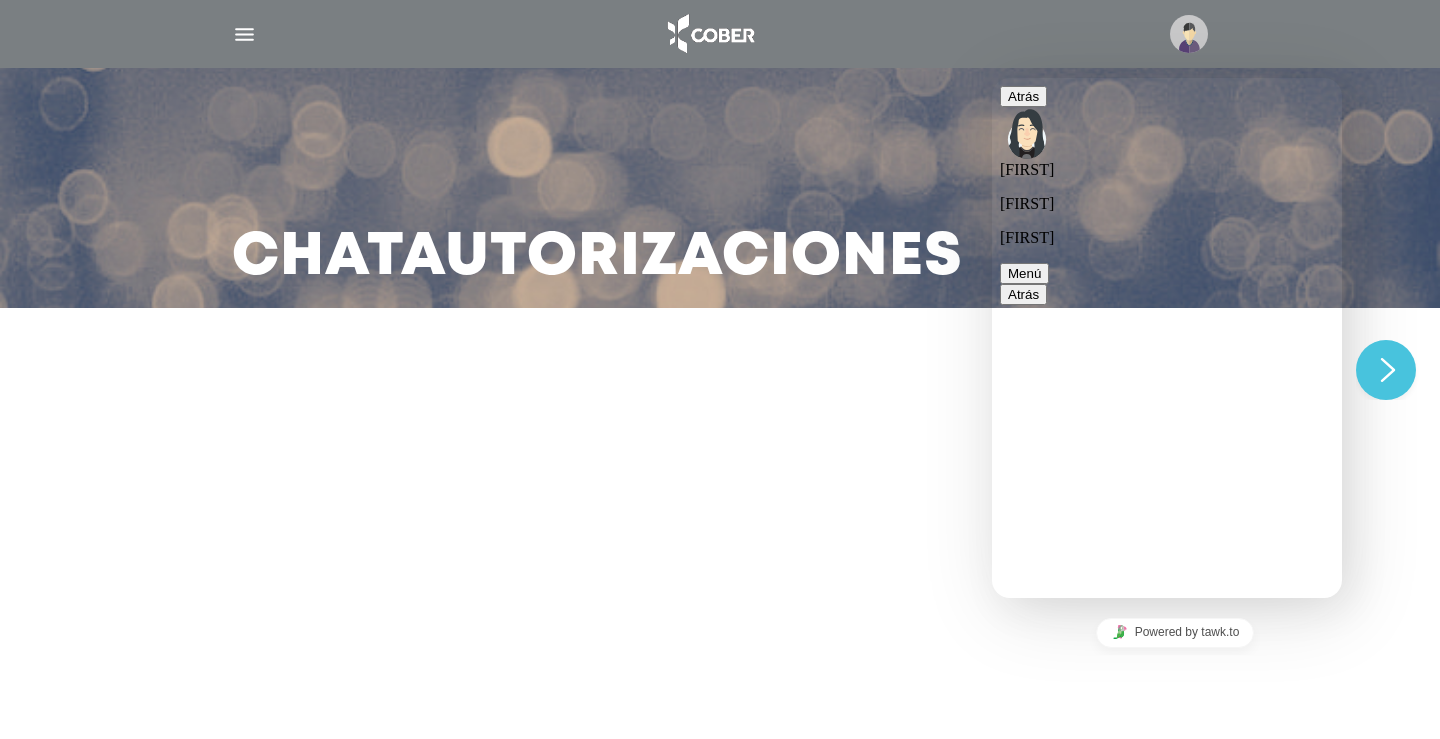 click at bounding box center [1008, 3187] 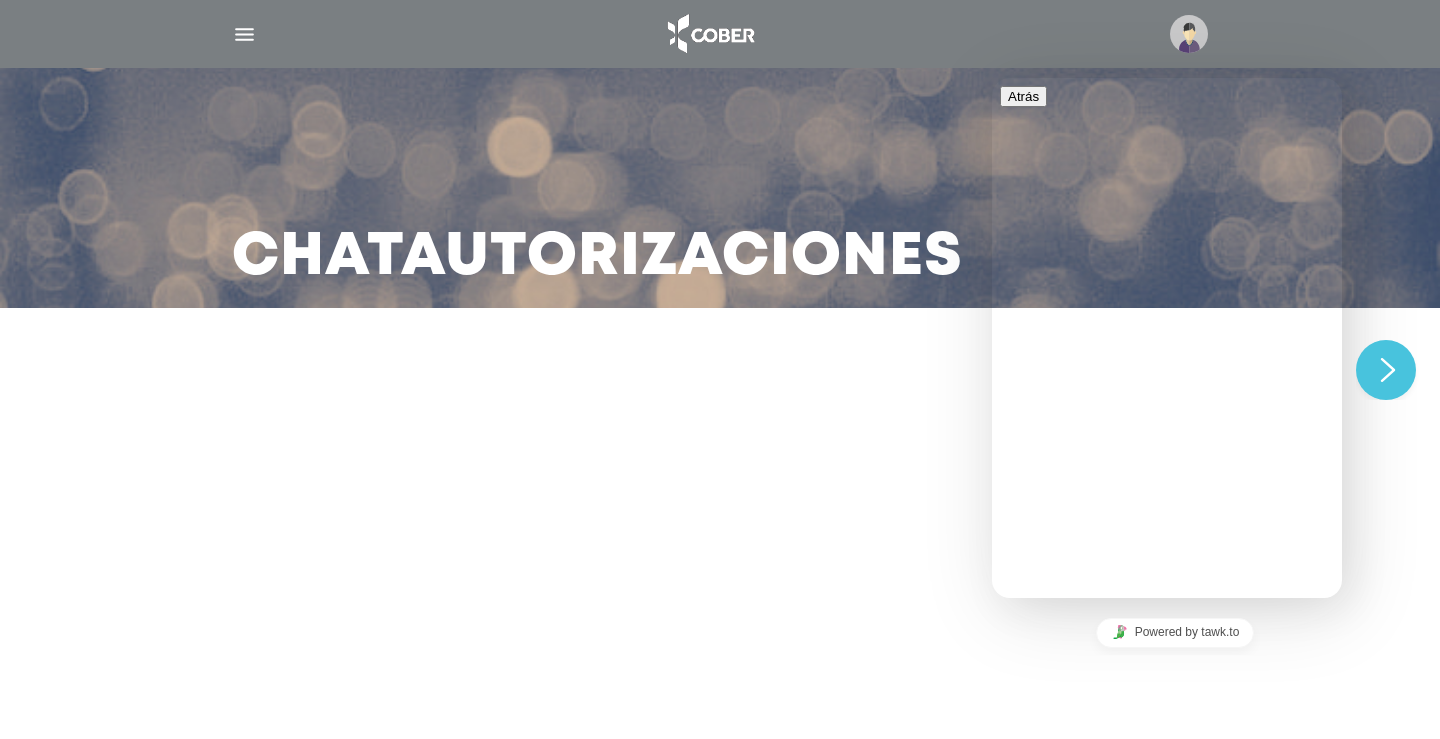 click on "Close Chat This icon closes the chat window." 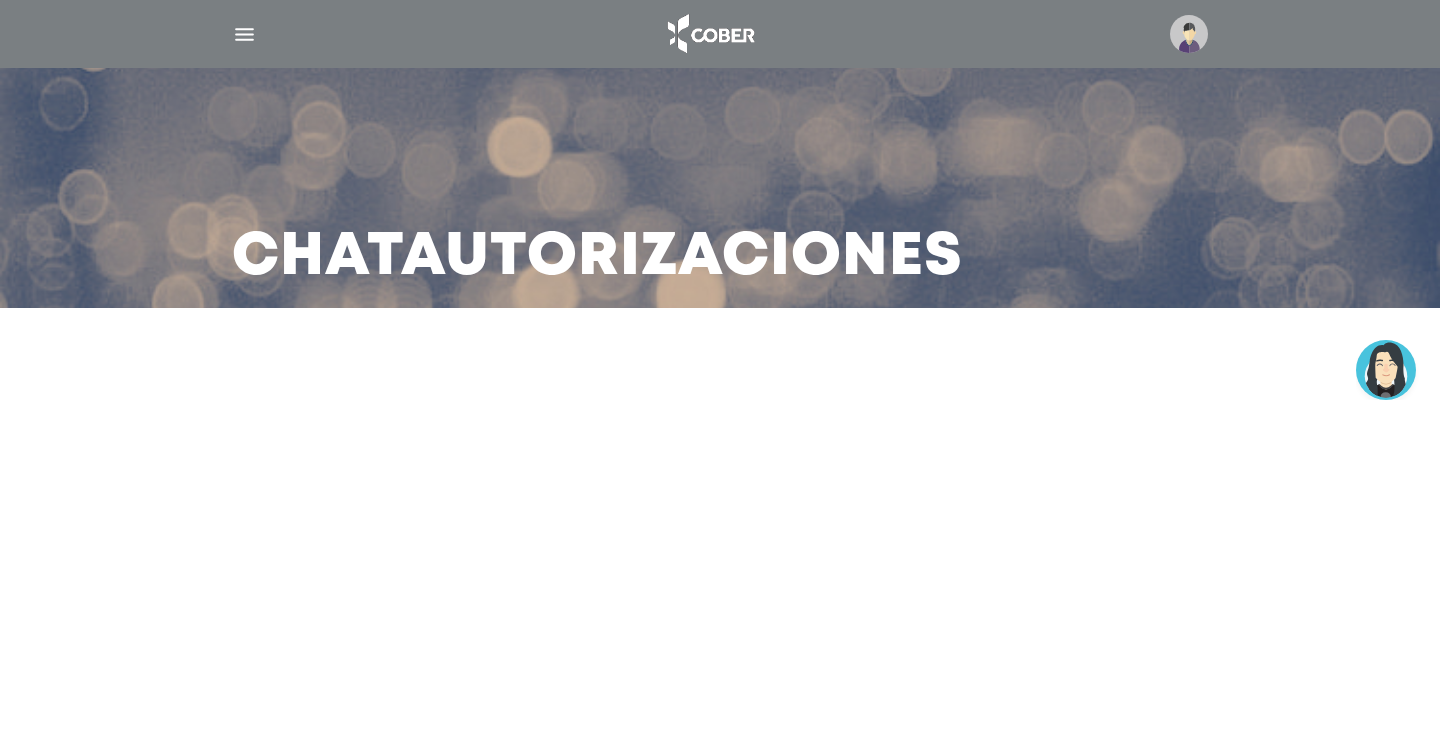 click on "Chat  Autorizaciones" at bounding box center [597, 258] 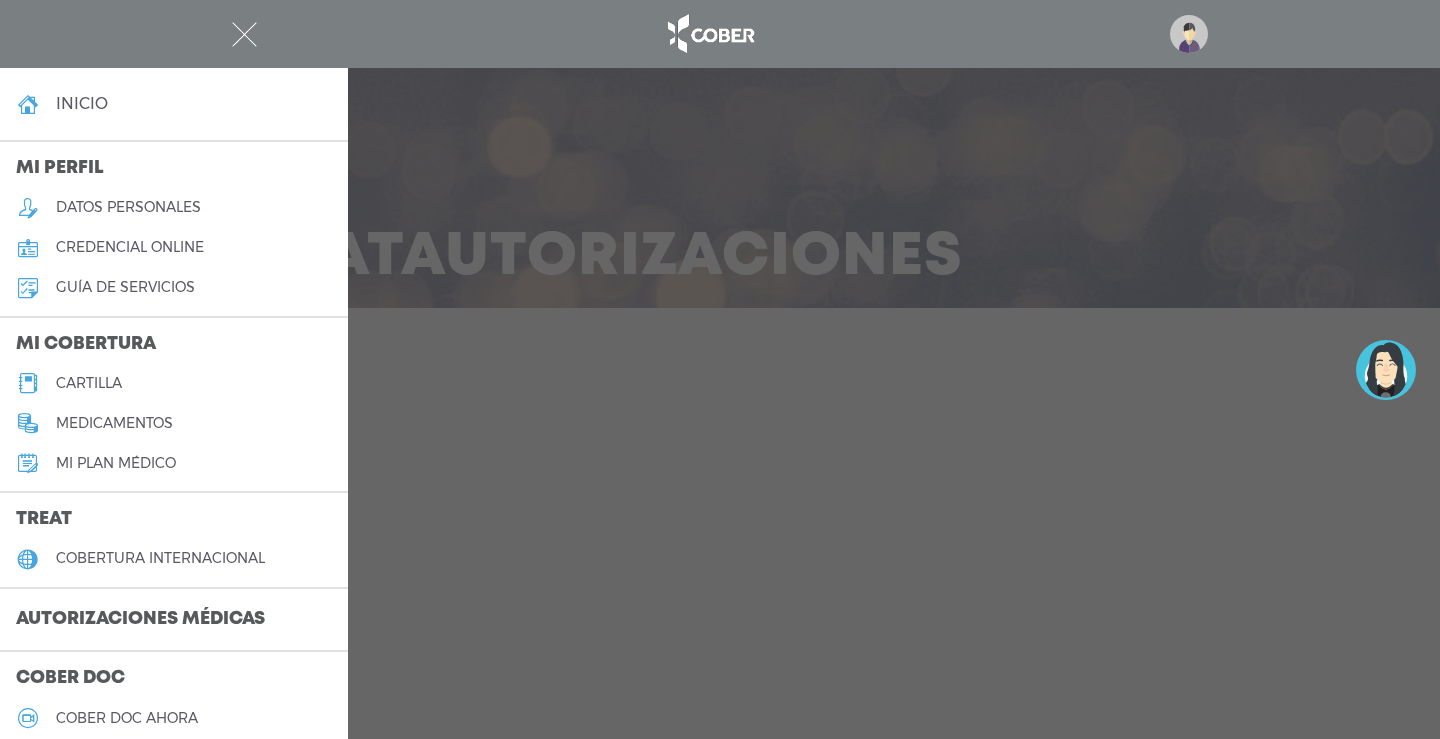 scroll, scrollTop: 100, scrollLeft: 0, axis: vertical 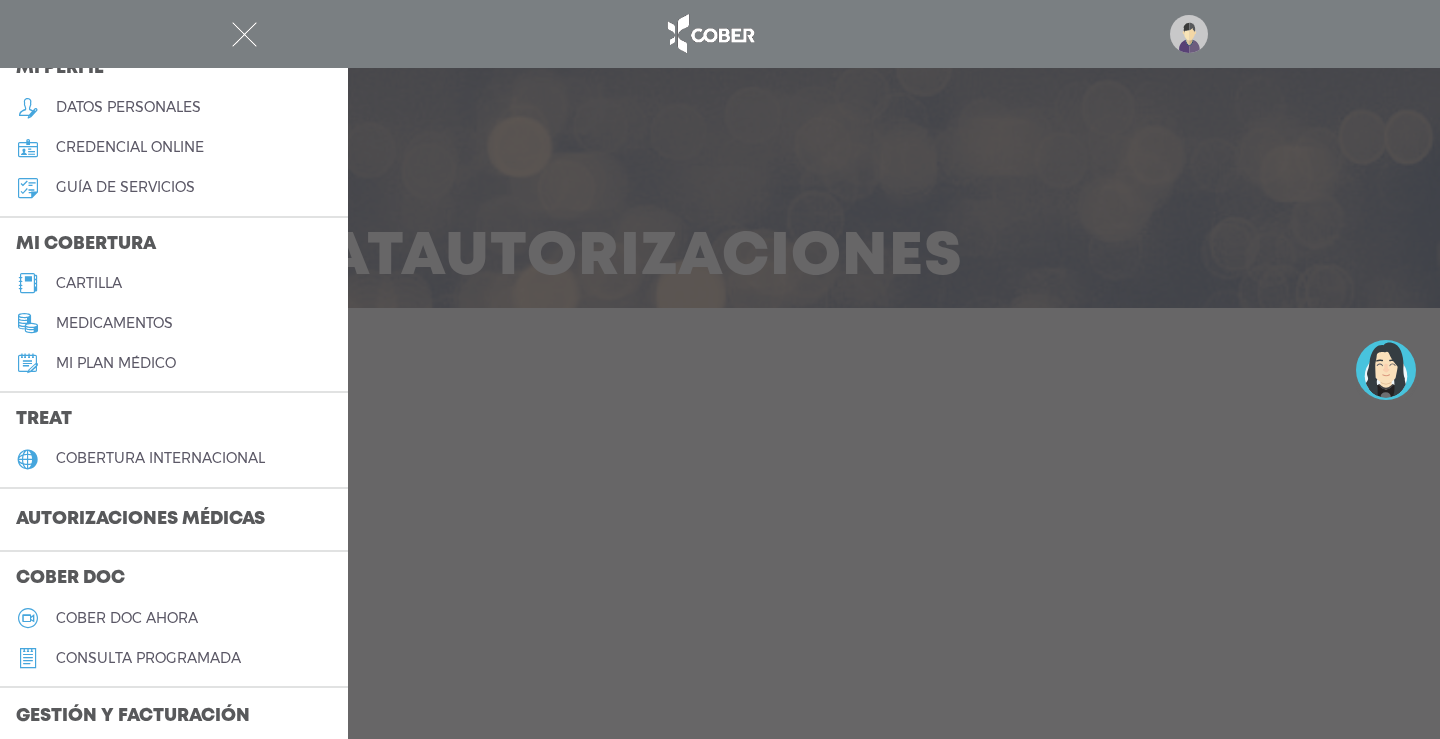 click on "Autorizaciones médicas" at bounding box center (140, 520) 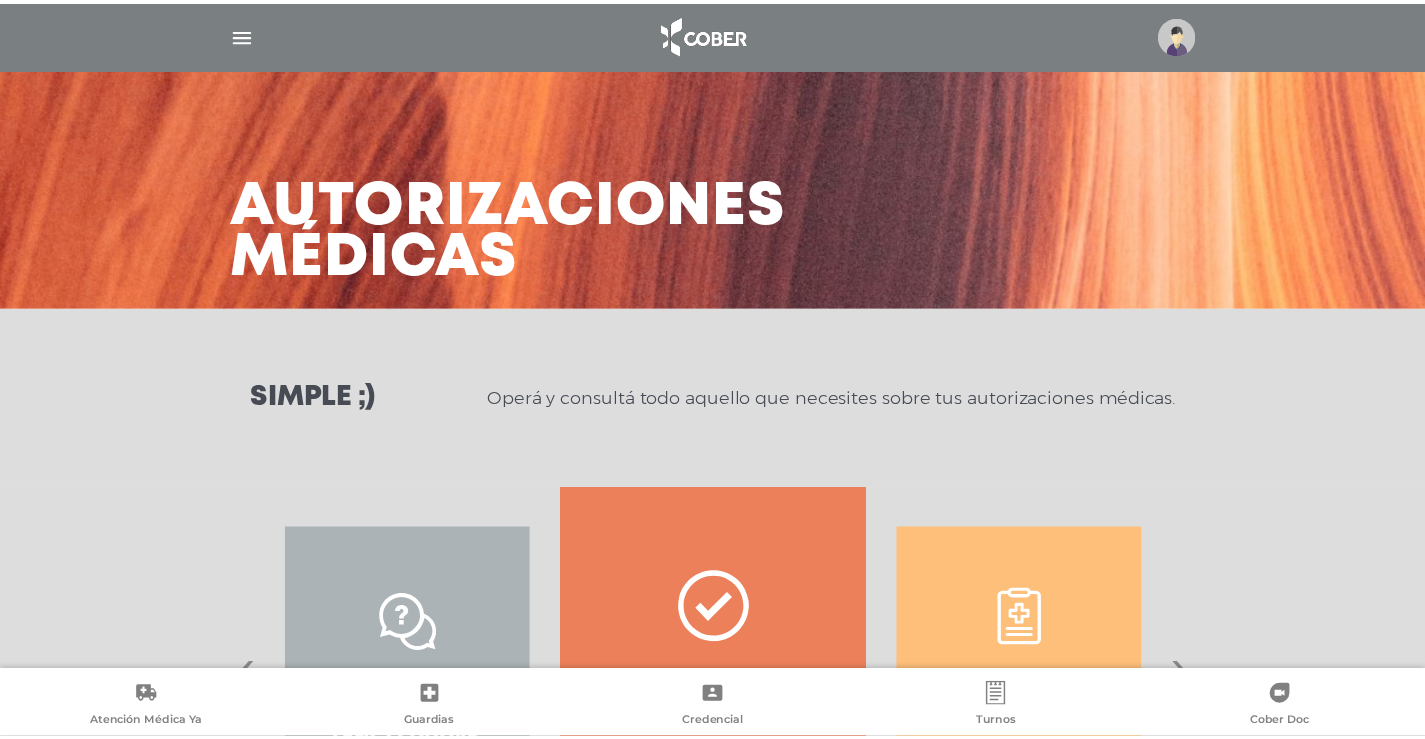 scroll, scrollTop: 0, scrollLeft: 0, axis: both 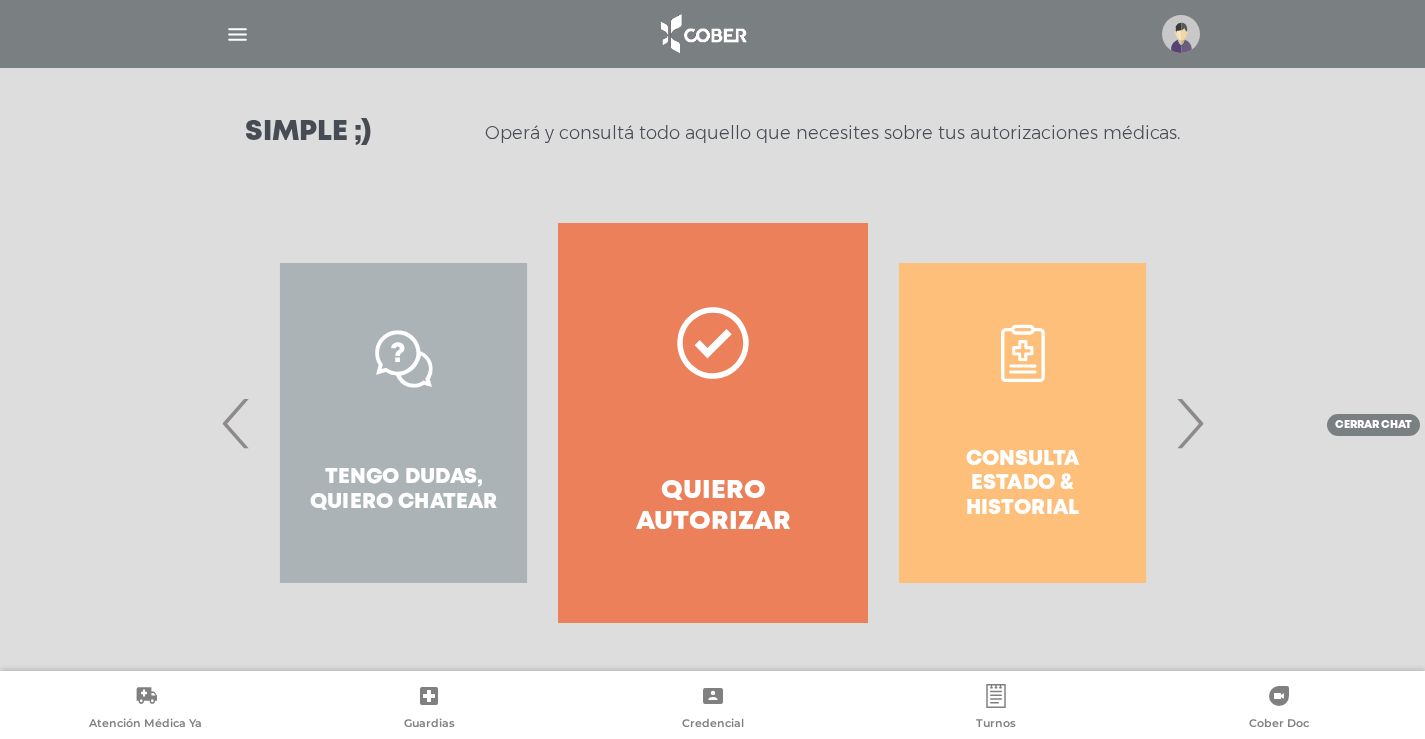click on "›" at bounding box center (1189, 423) 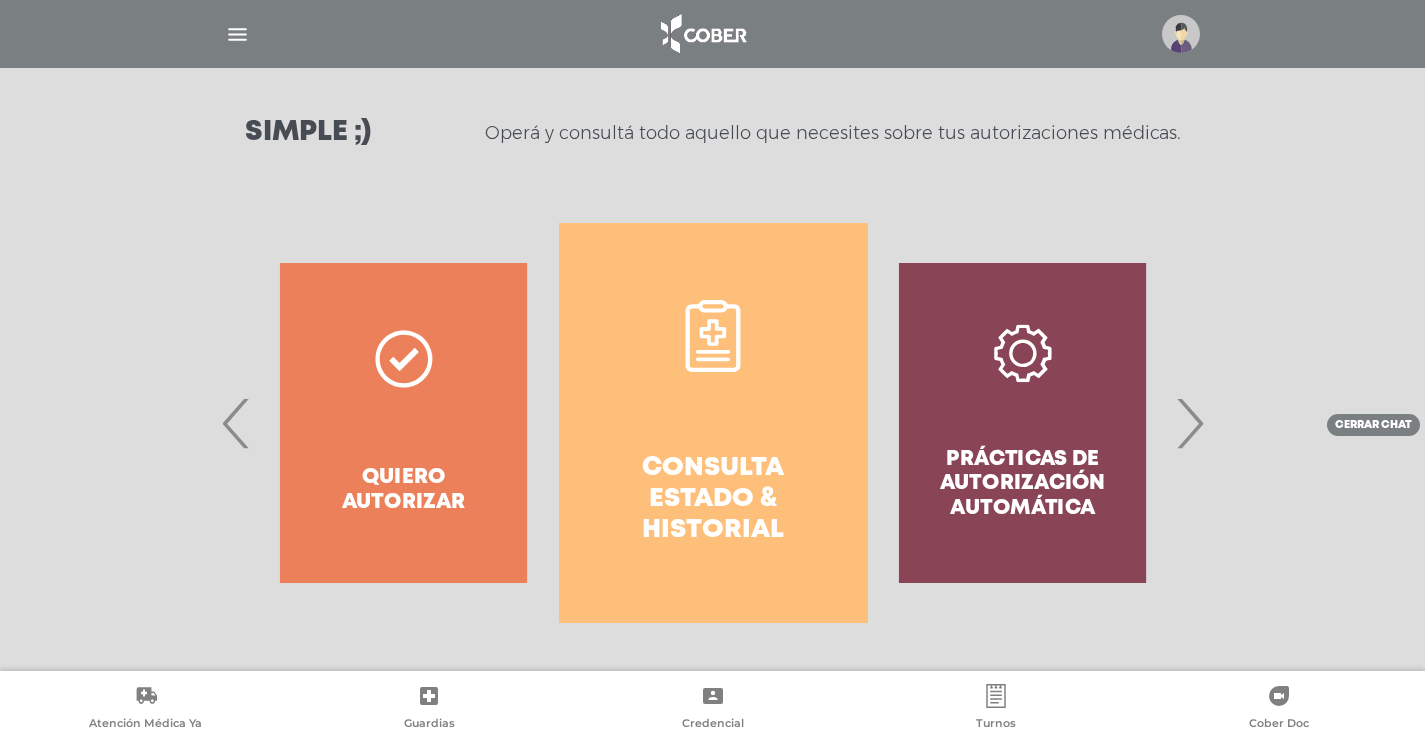 click on "›" at bounding box center [1189, 423] 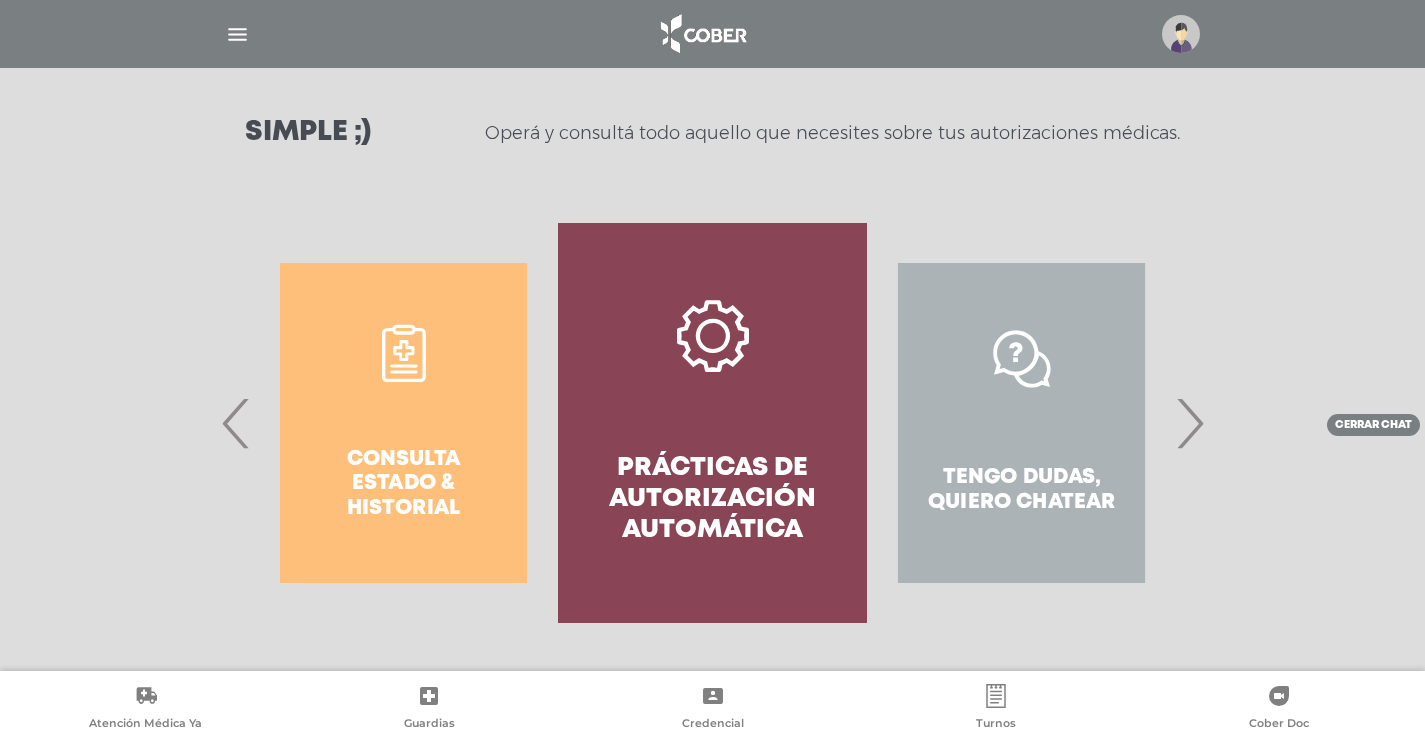 click on "›" at bounding box center (1189, 423) 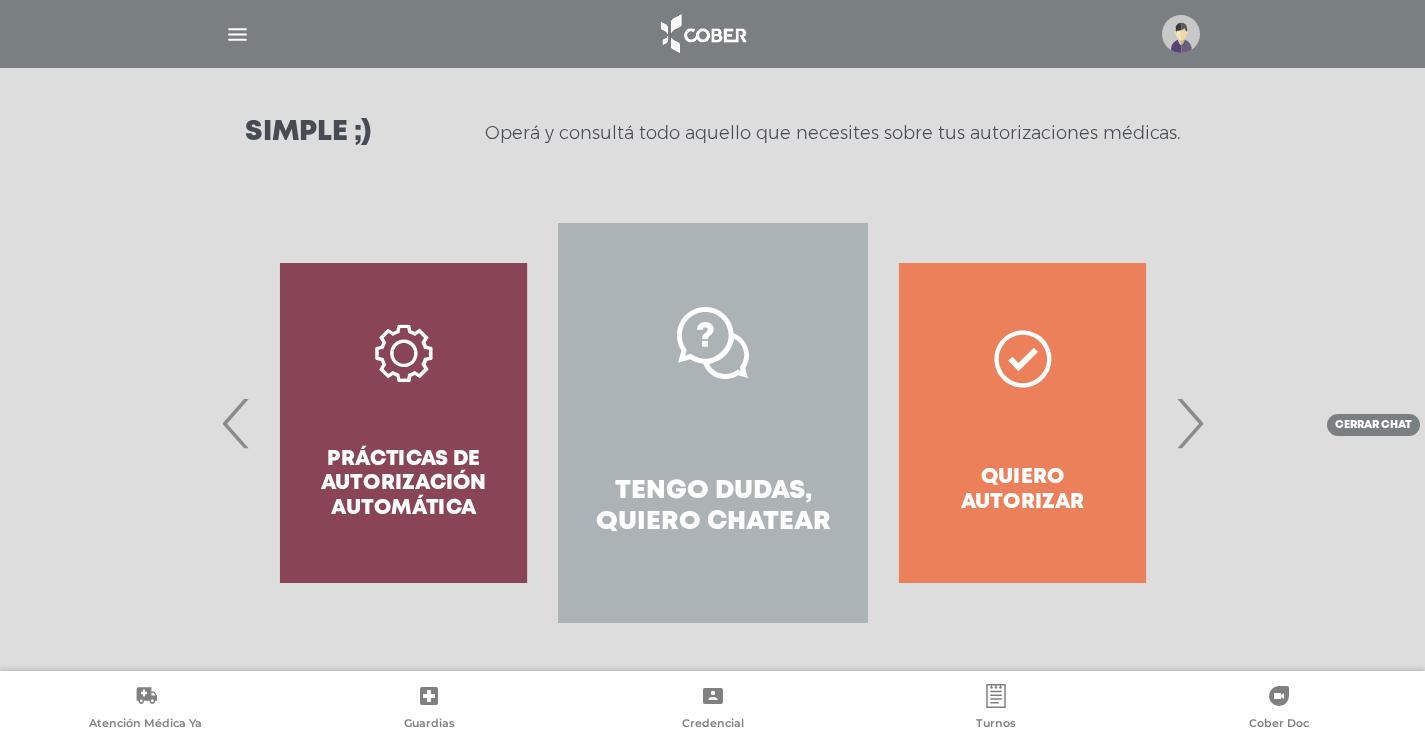 click on "Tengo dudas, quiero chatear" at bounding box center [712, 507] 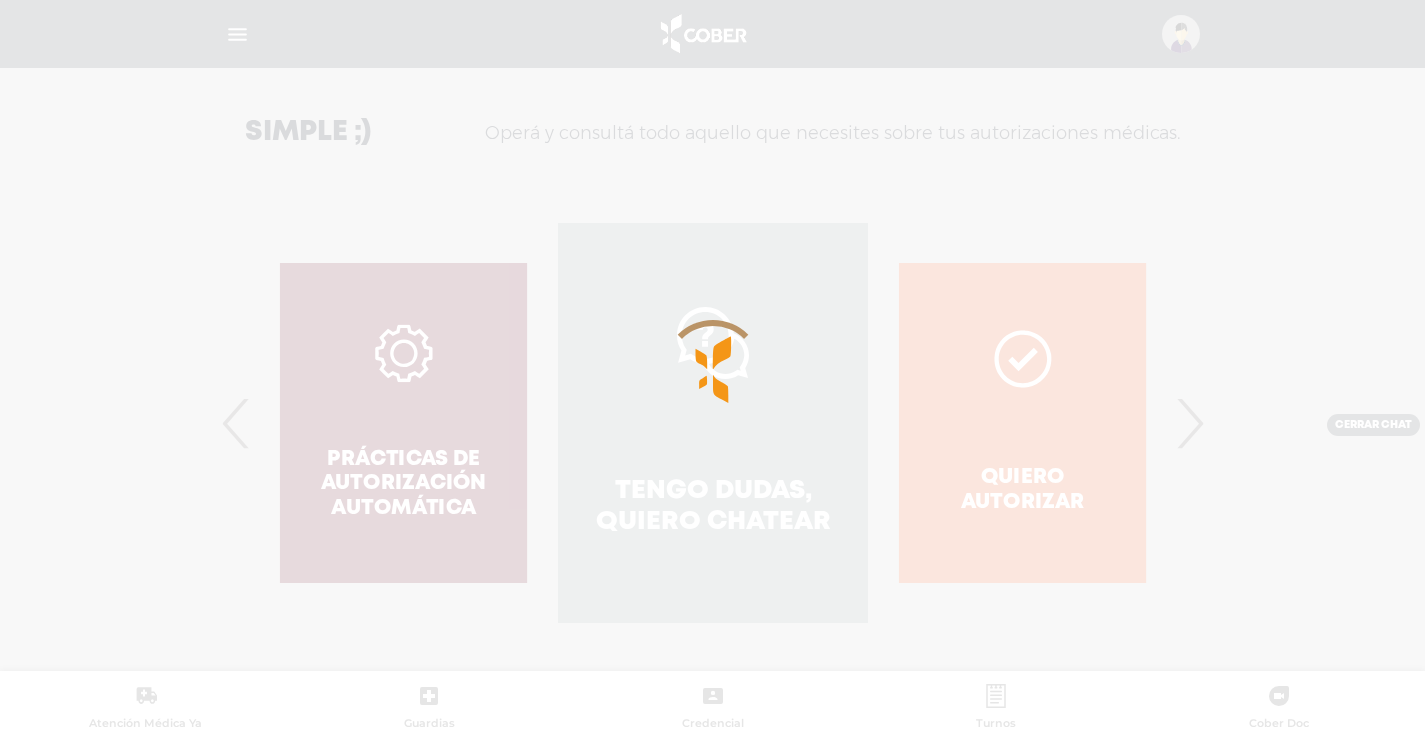 scroll, scrollTop: 499, scrollLeft: 0, axis: vertical 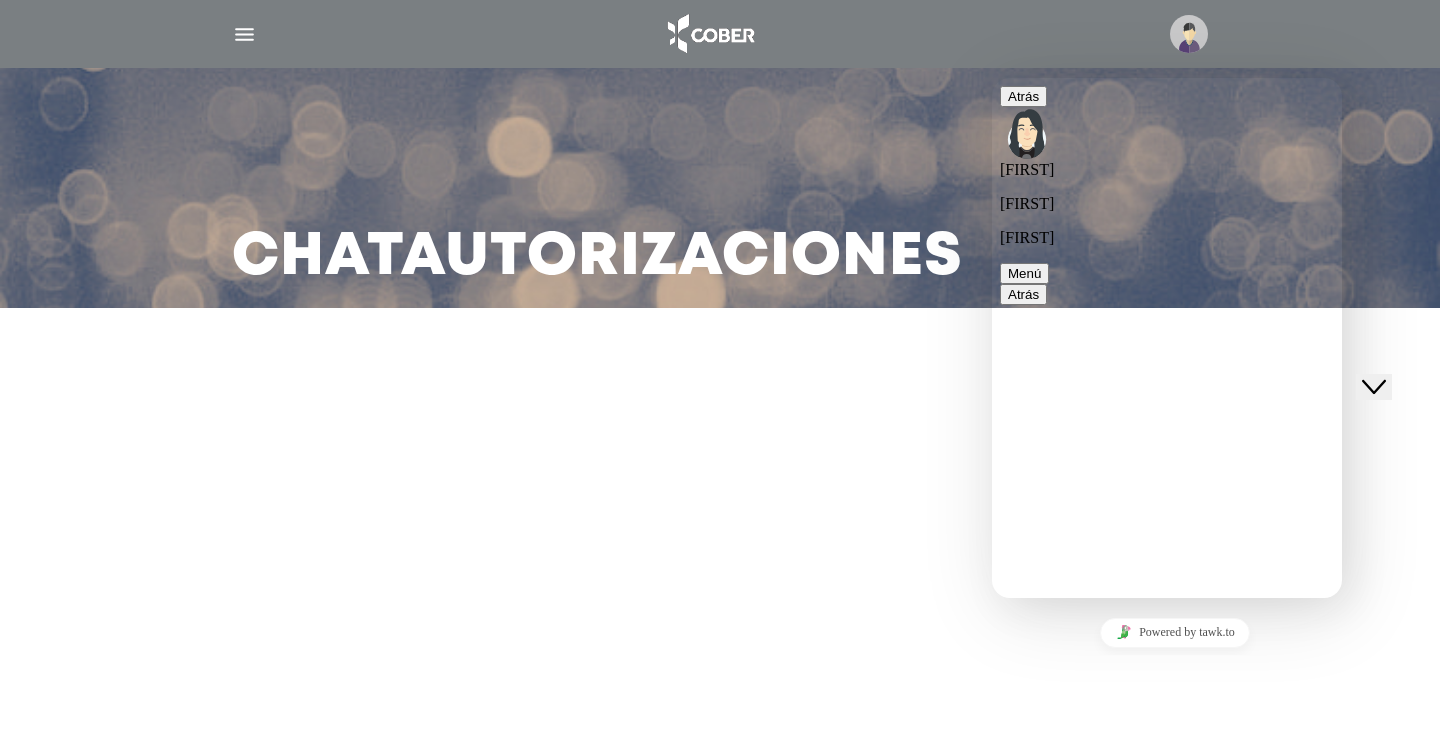 click at bounding box center [992, 78] 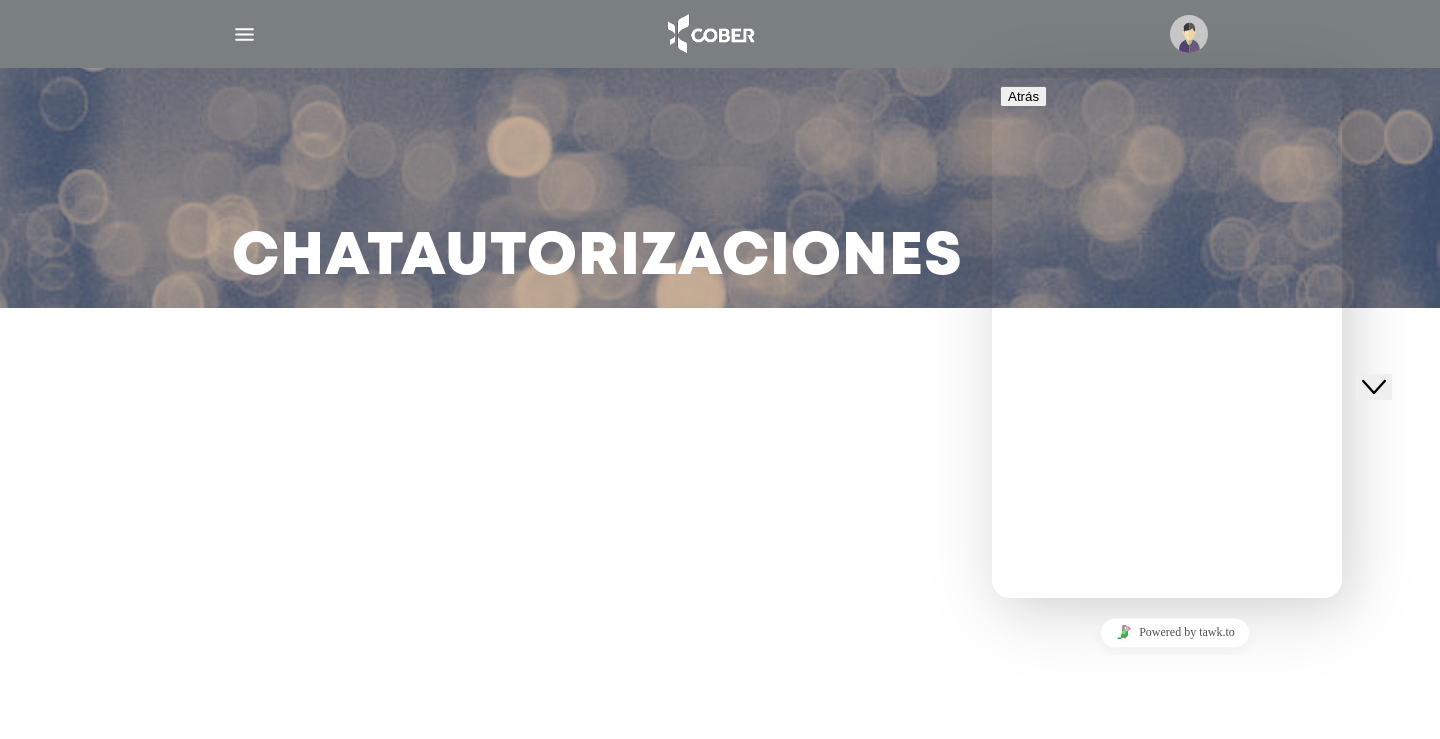 click on "Hola! Soy tu asistente para tus autorizaciones. En que puedo ayudarte?" at bounding box center [1158, 660] 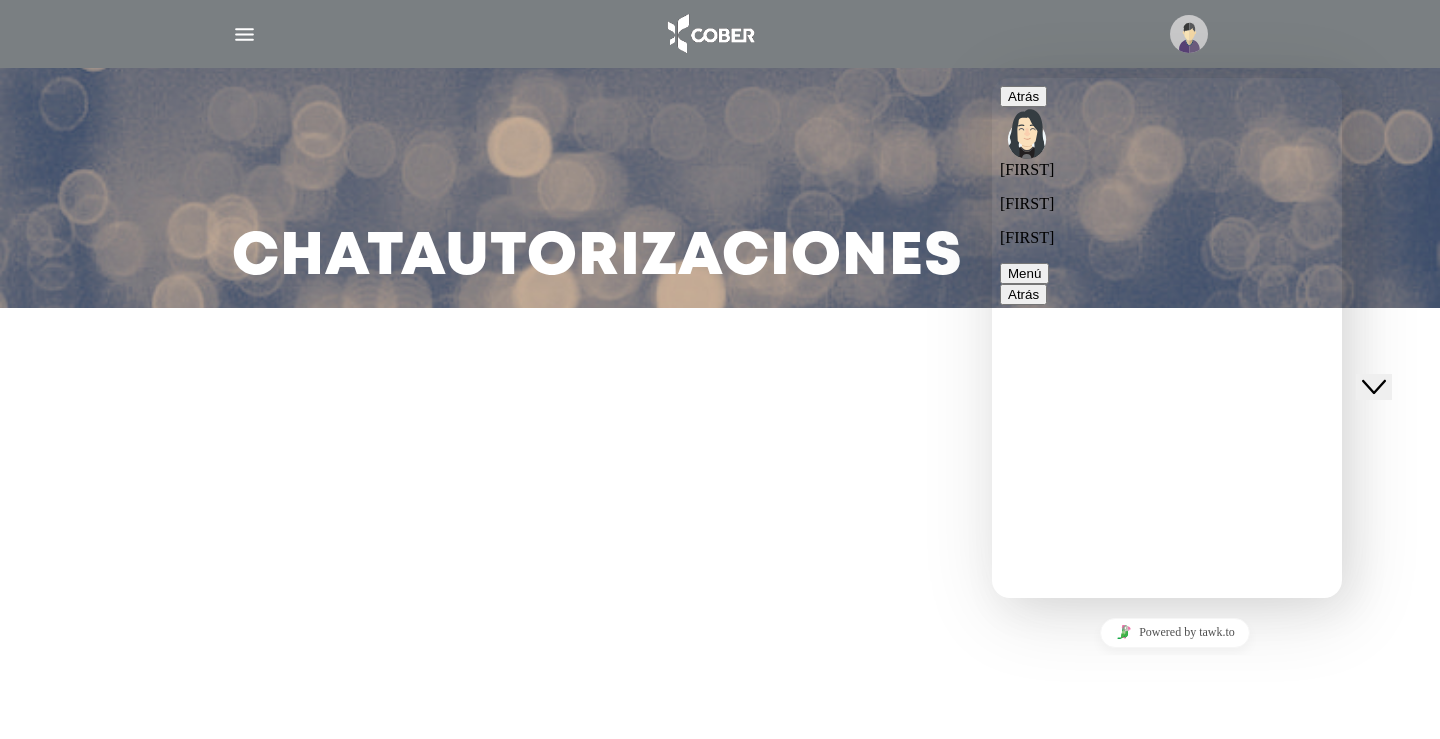 click on "Menú" at bounding box center [1024, 273] 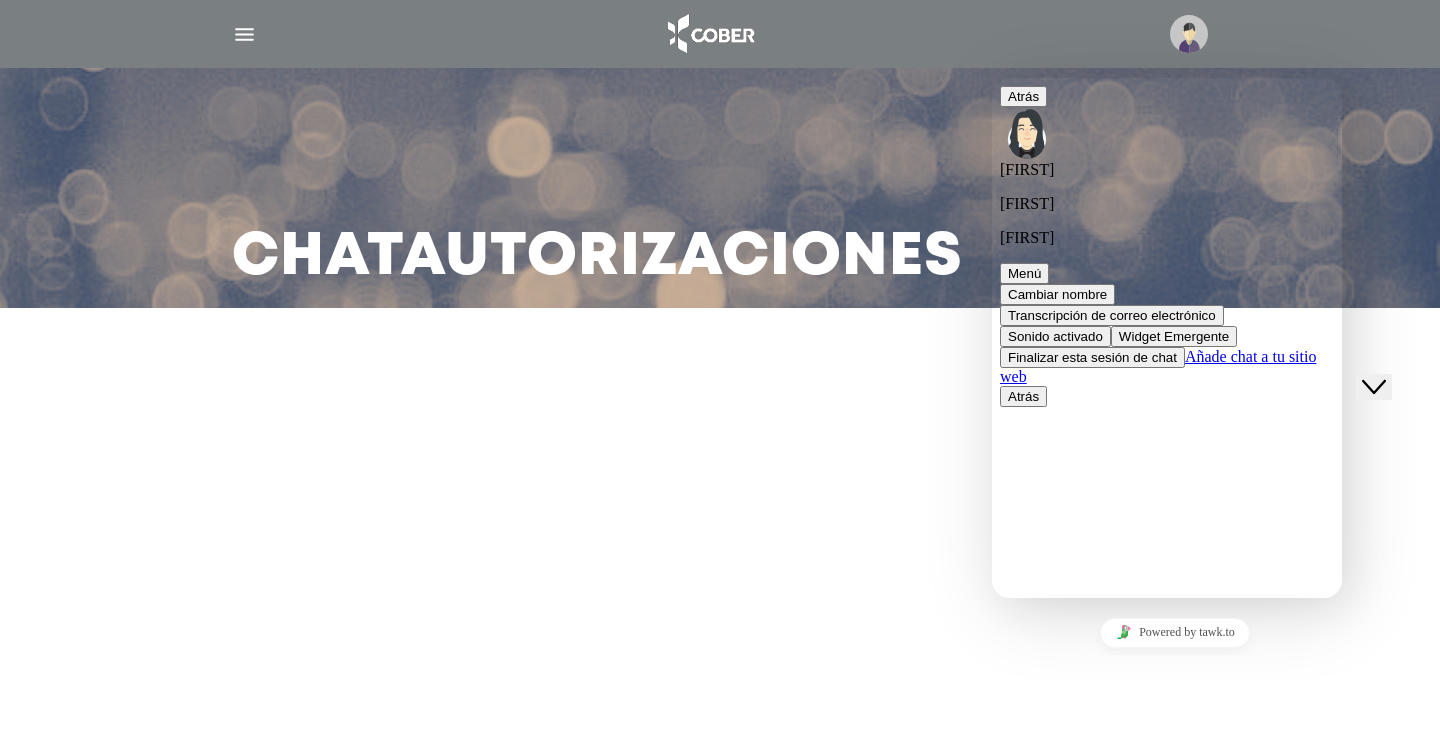 click on "Finalizar esta sesión de chat" at bounding box center [1092, 357] 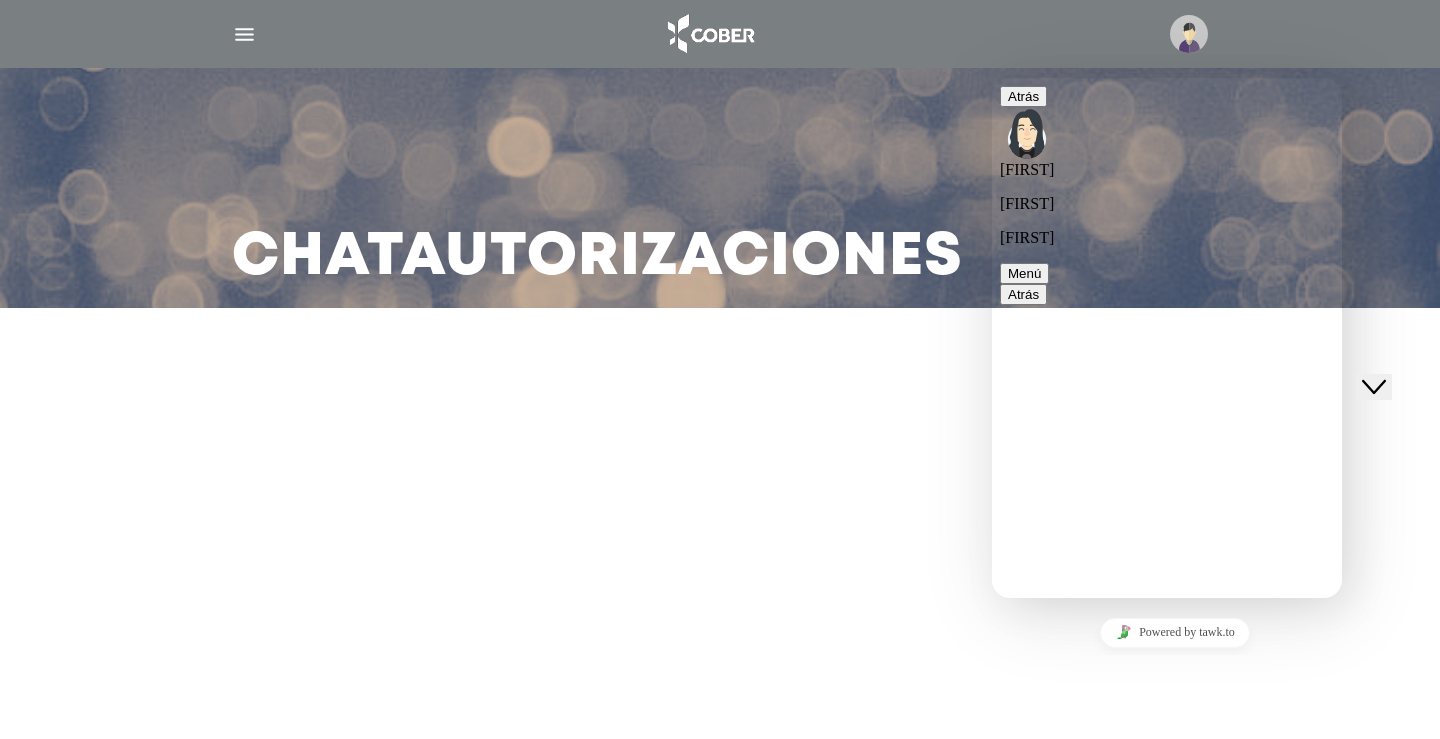 click on "Terminar sesión de chat" at bounding box center (1148, 871) 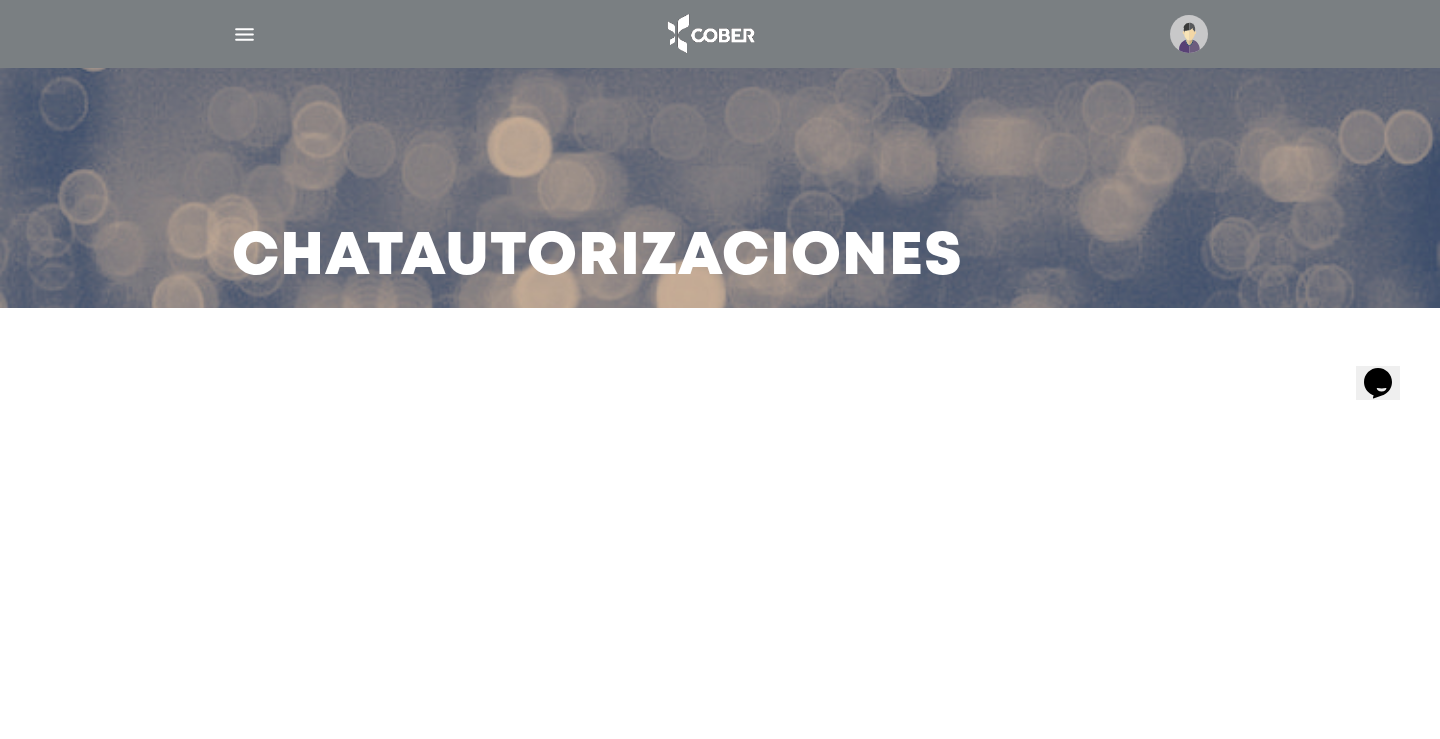 click 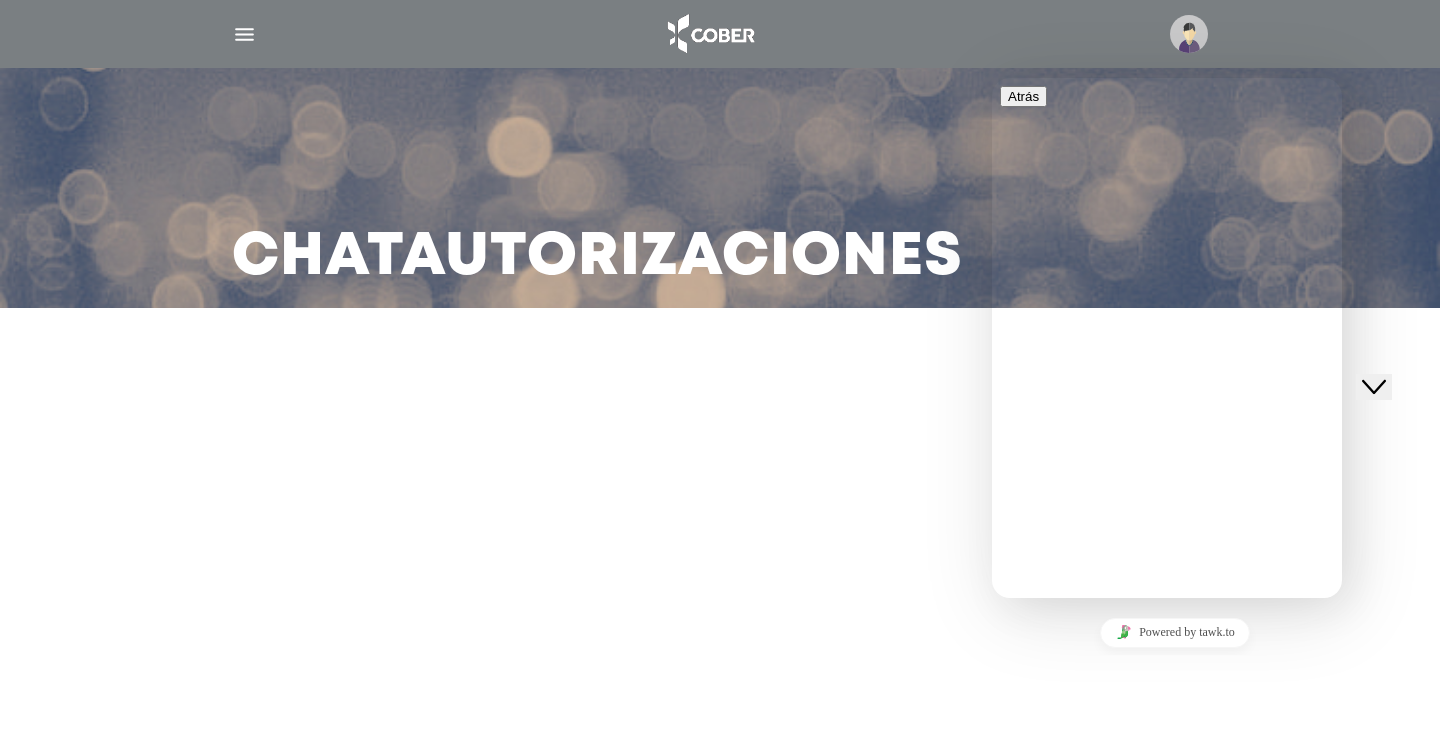 scroll, scrollTop: 55, scrollLeft: 0, axis: vertical 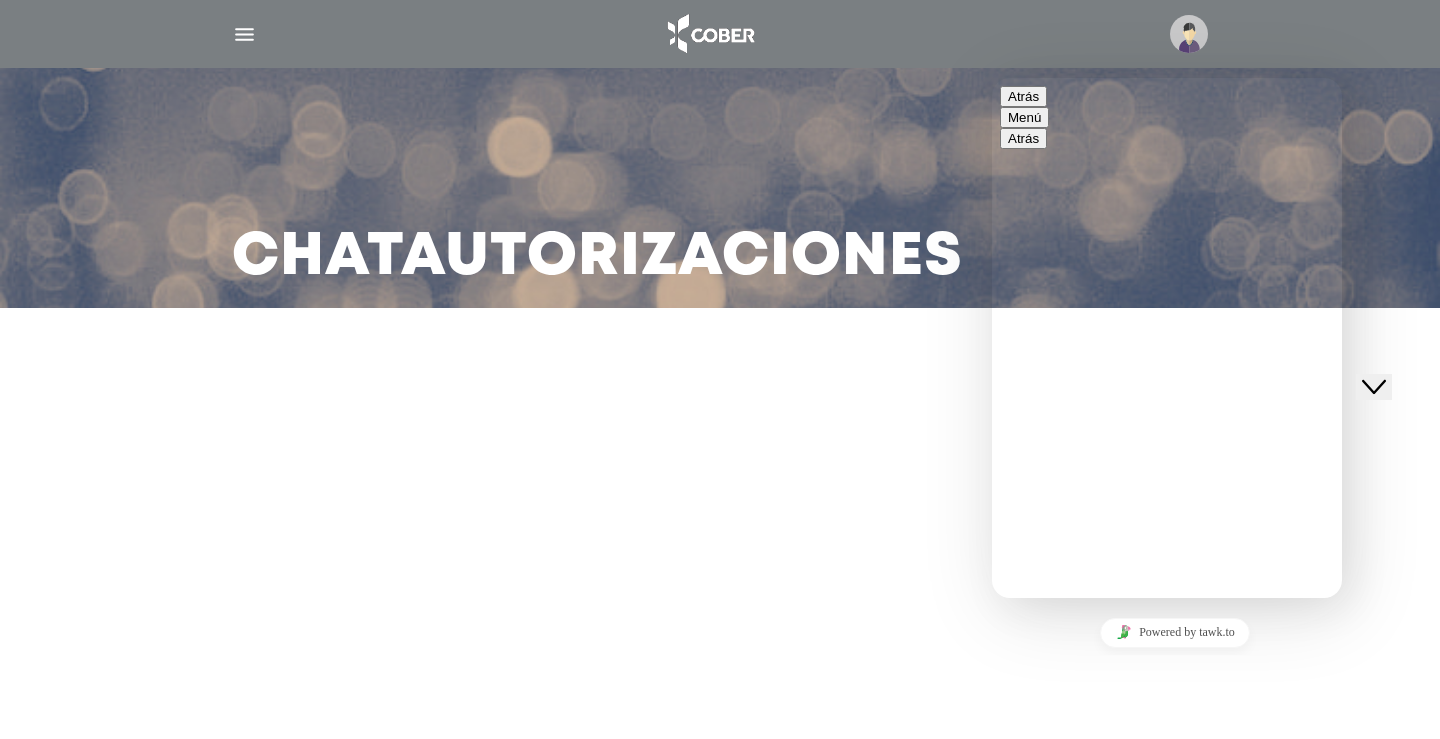 click at bounding box center [992, 78] 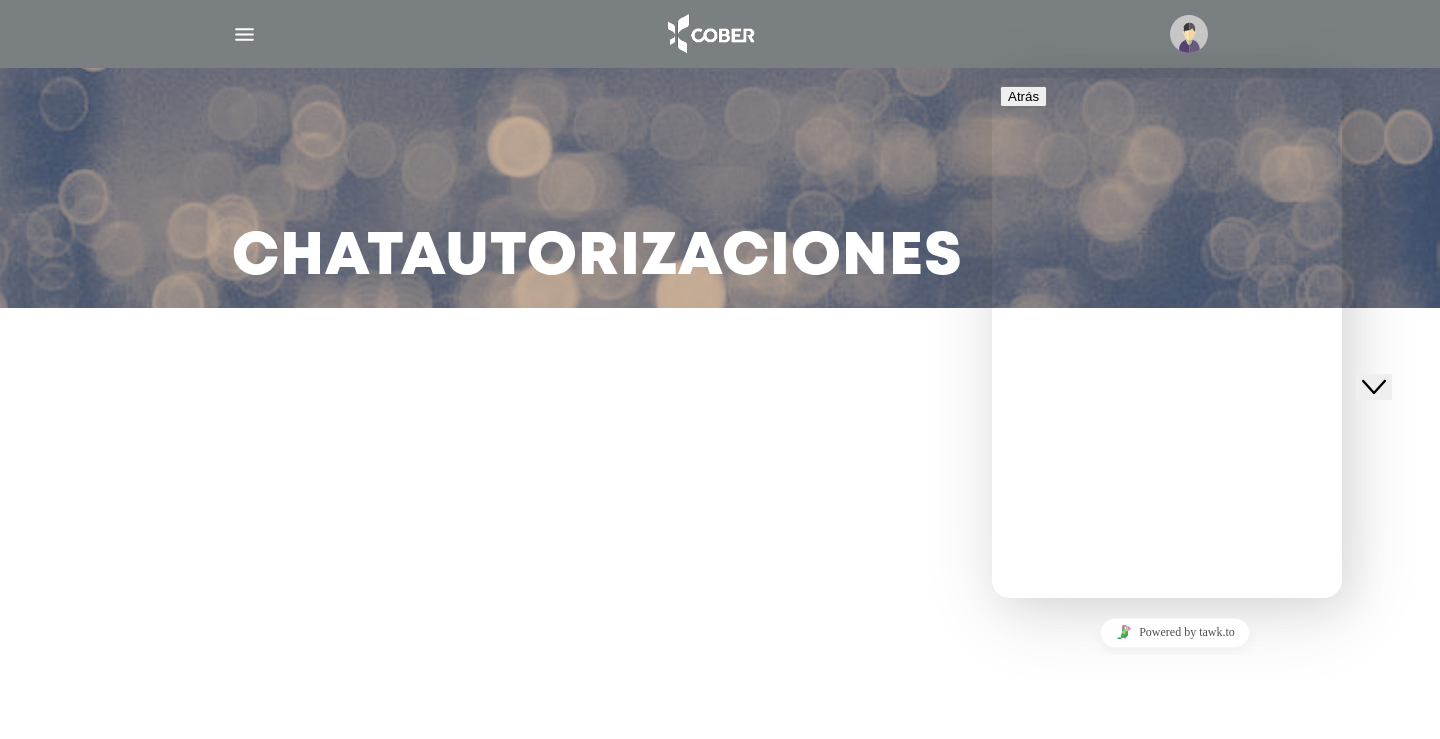 click on "Comenzar nueva sesión de chat" at bounding box center (1105, 869) 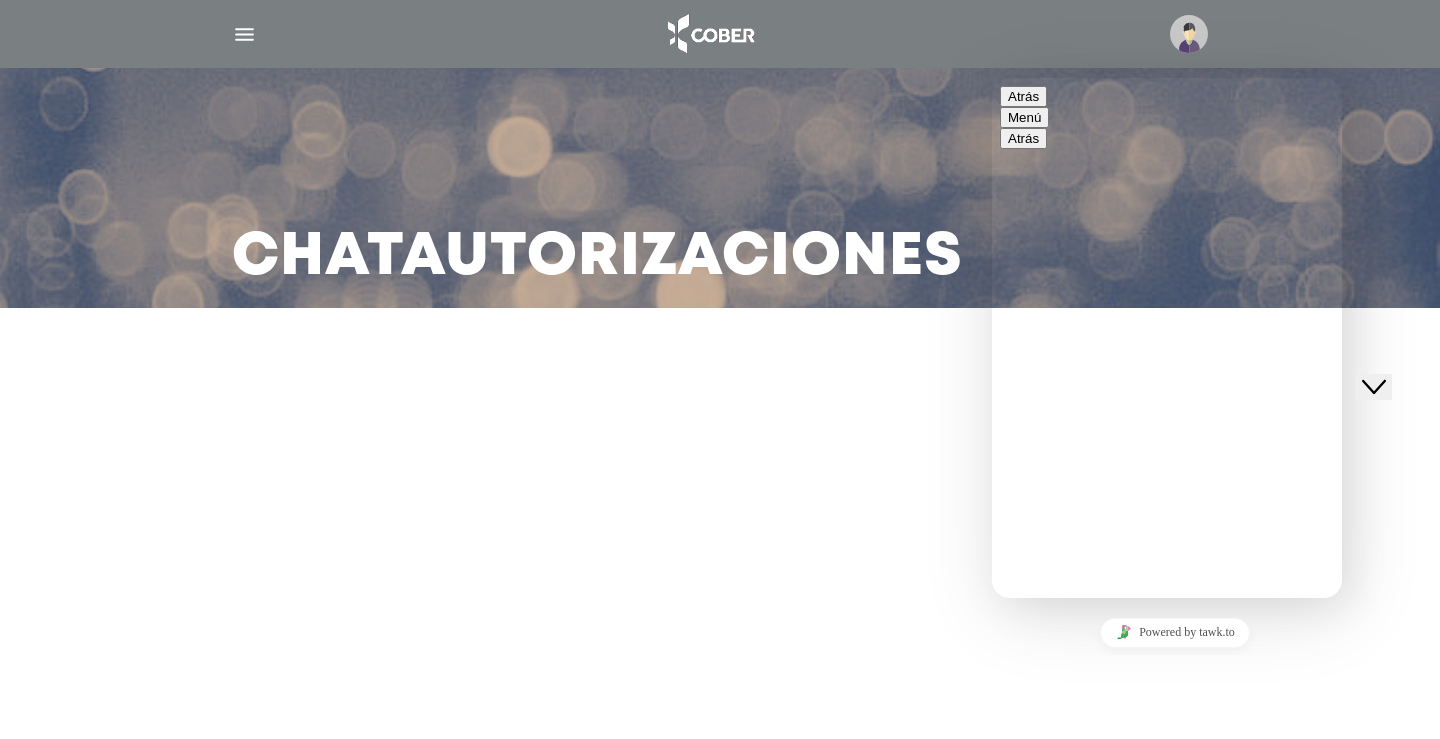 click at bounding box center [992, 78] 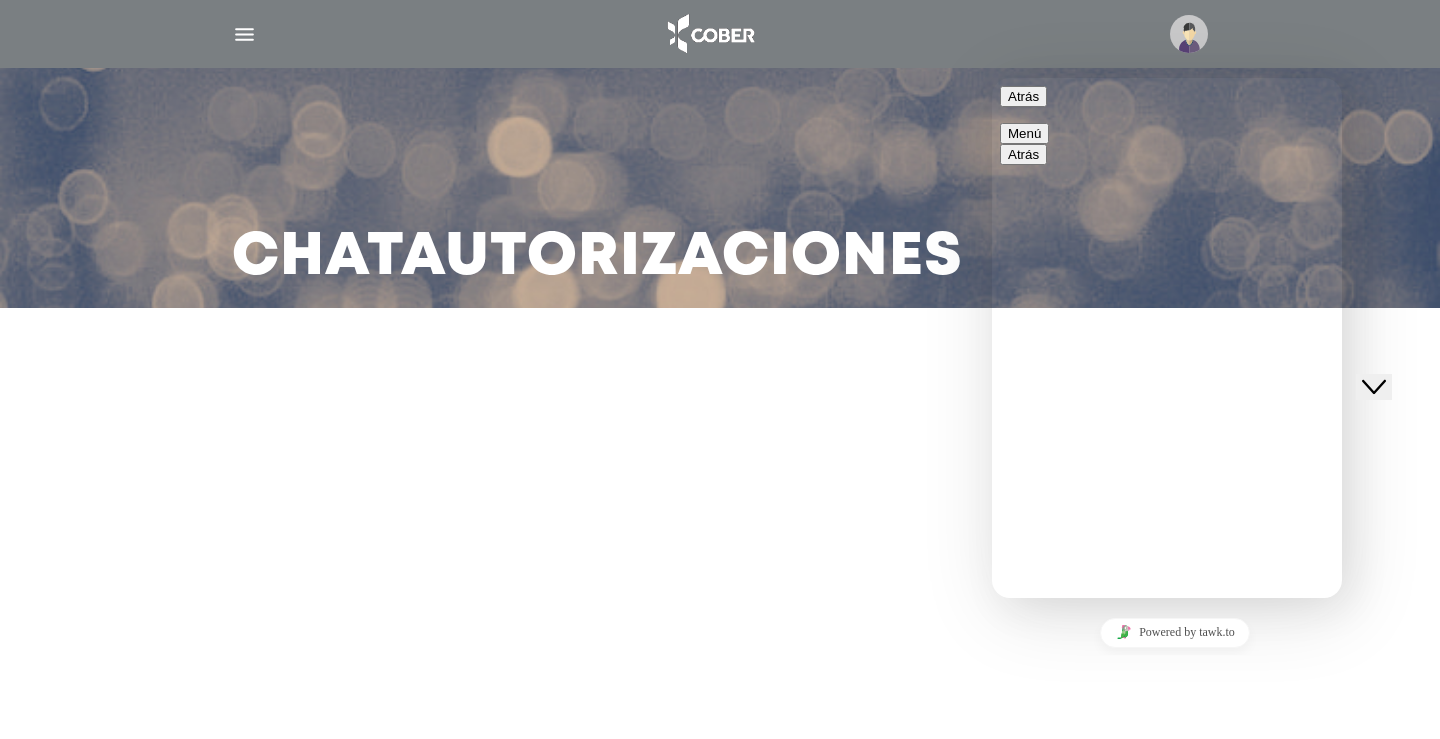 click on "Menú" at bounding box center [1024, 133] 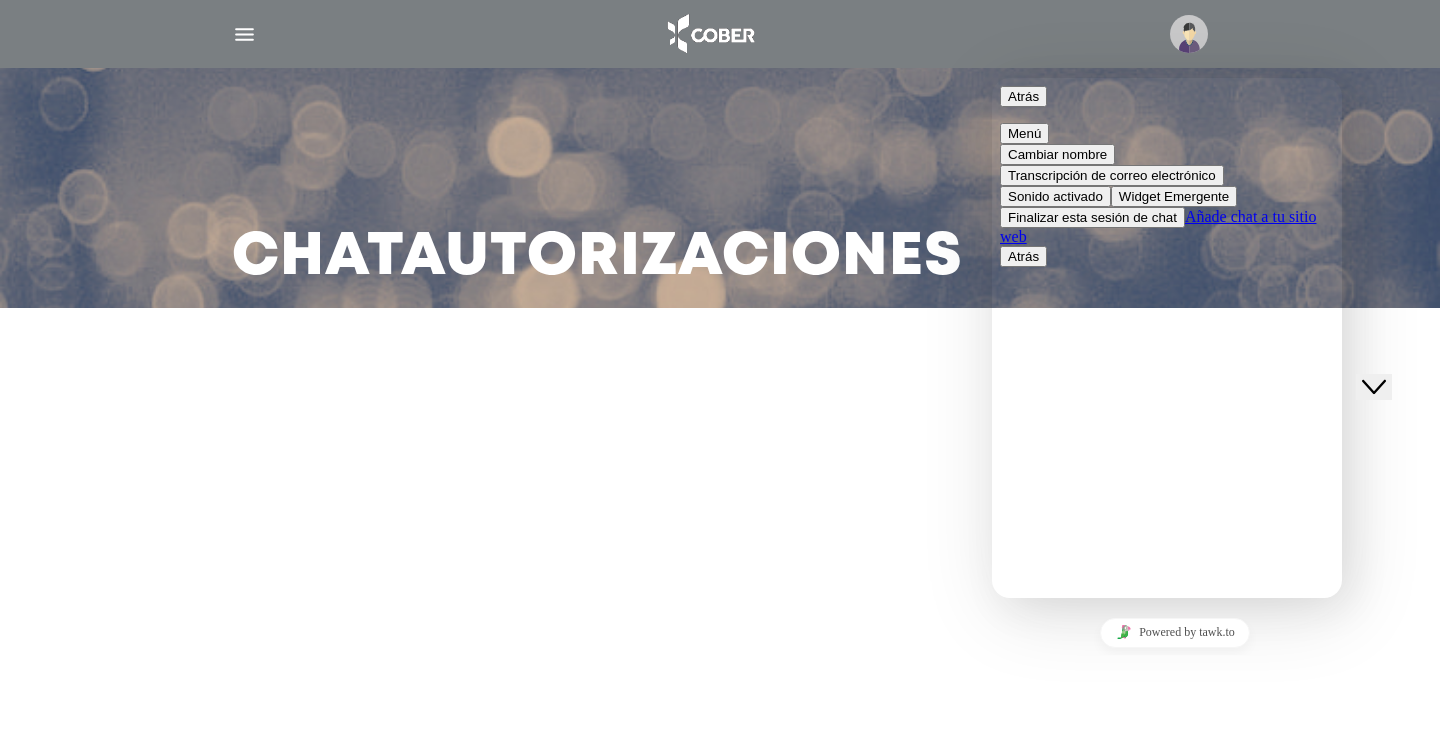 click on "Menú" at bounding box center (1024, 133) 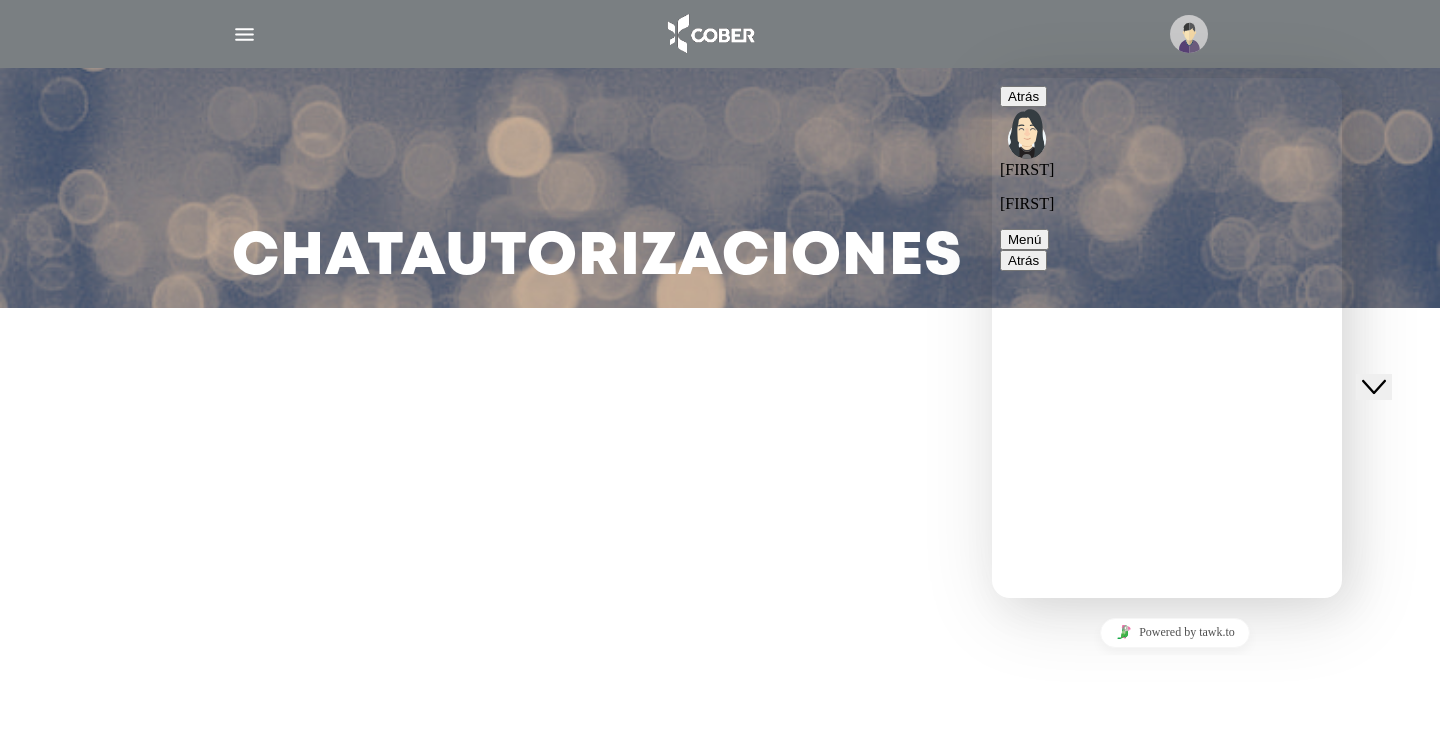 click at bounding box center (992, 78) 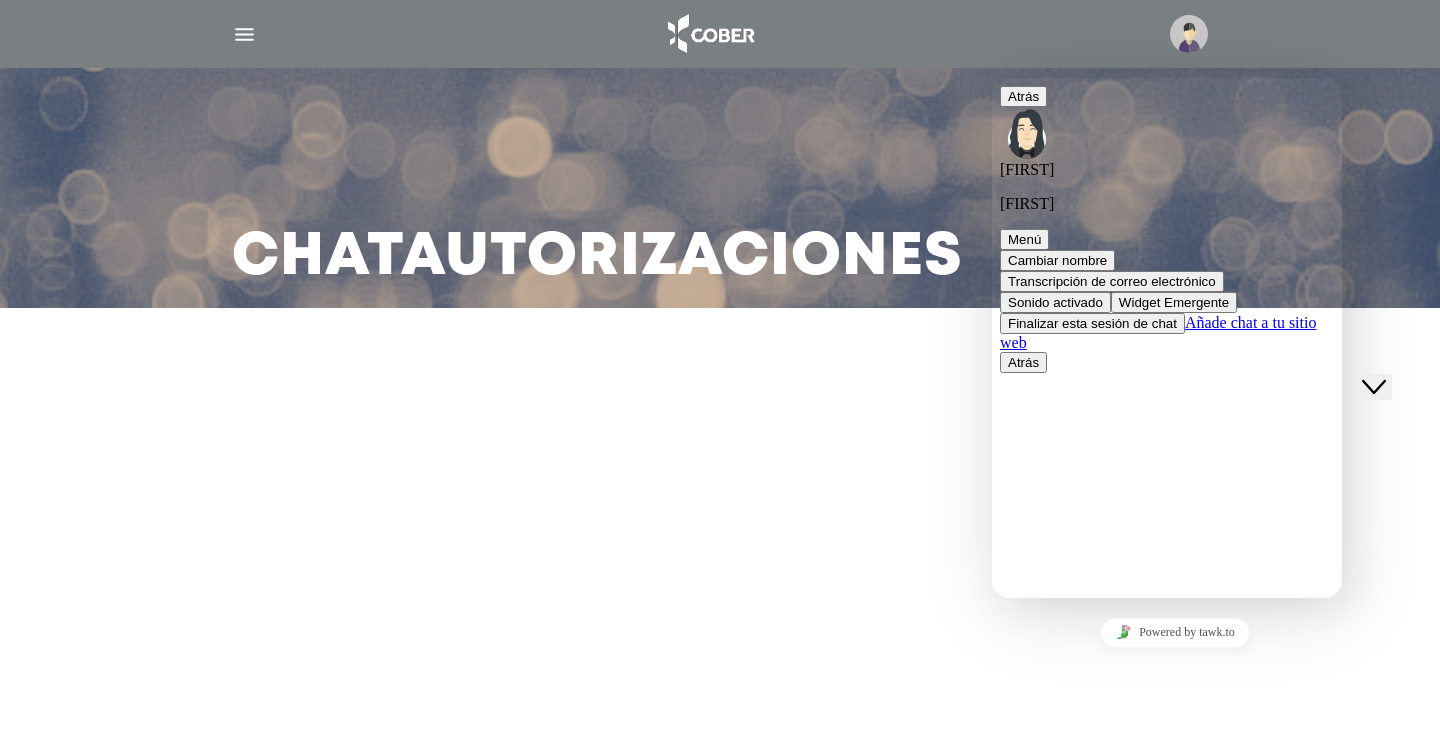 drag, startPoint x: 992, startPoint y: 541, endPoint x: 1973, endPoint y: 609, distance: 983.35394 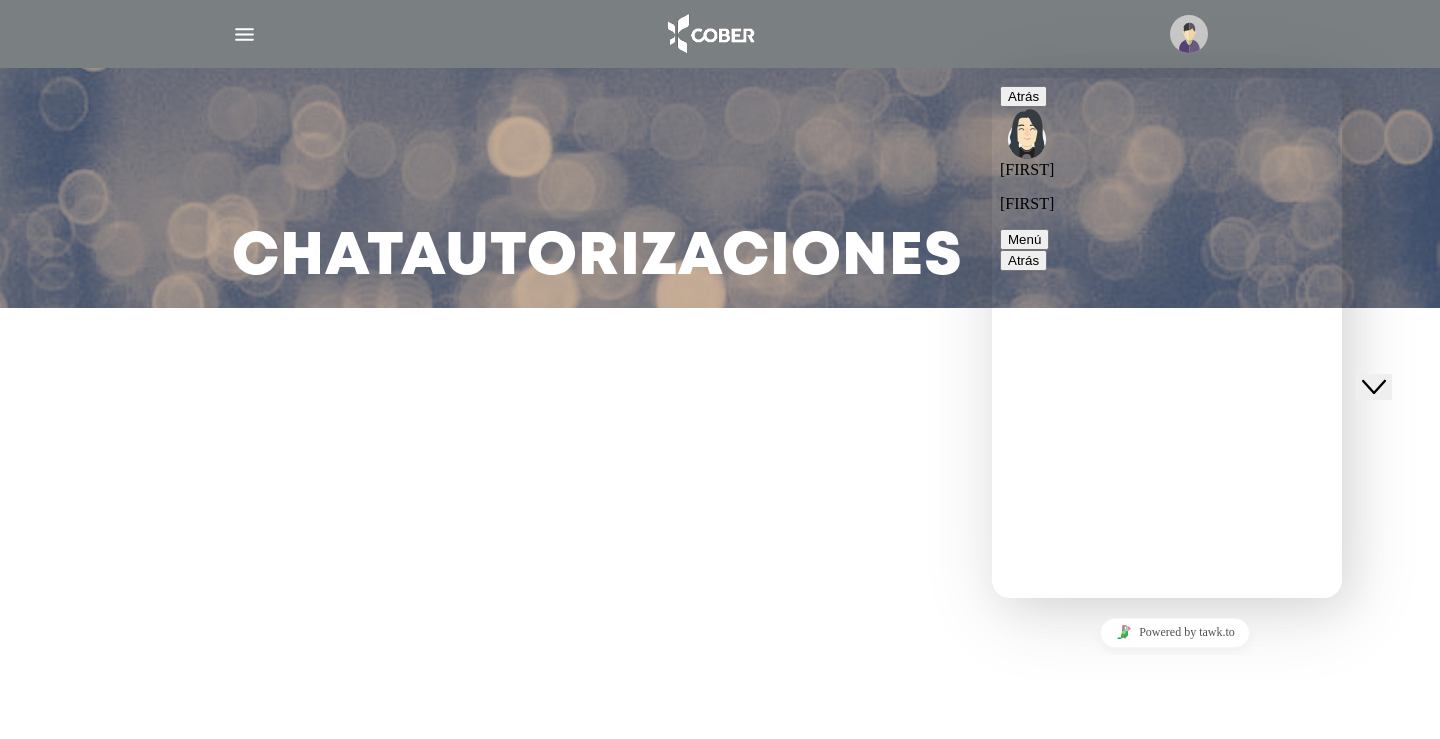 click on "Chat  Autorizaciones" at bounding box center [720, 369] 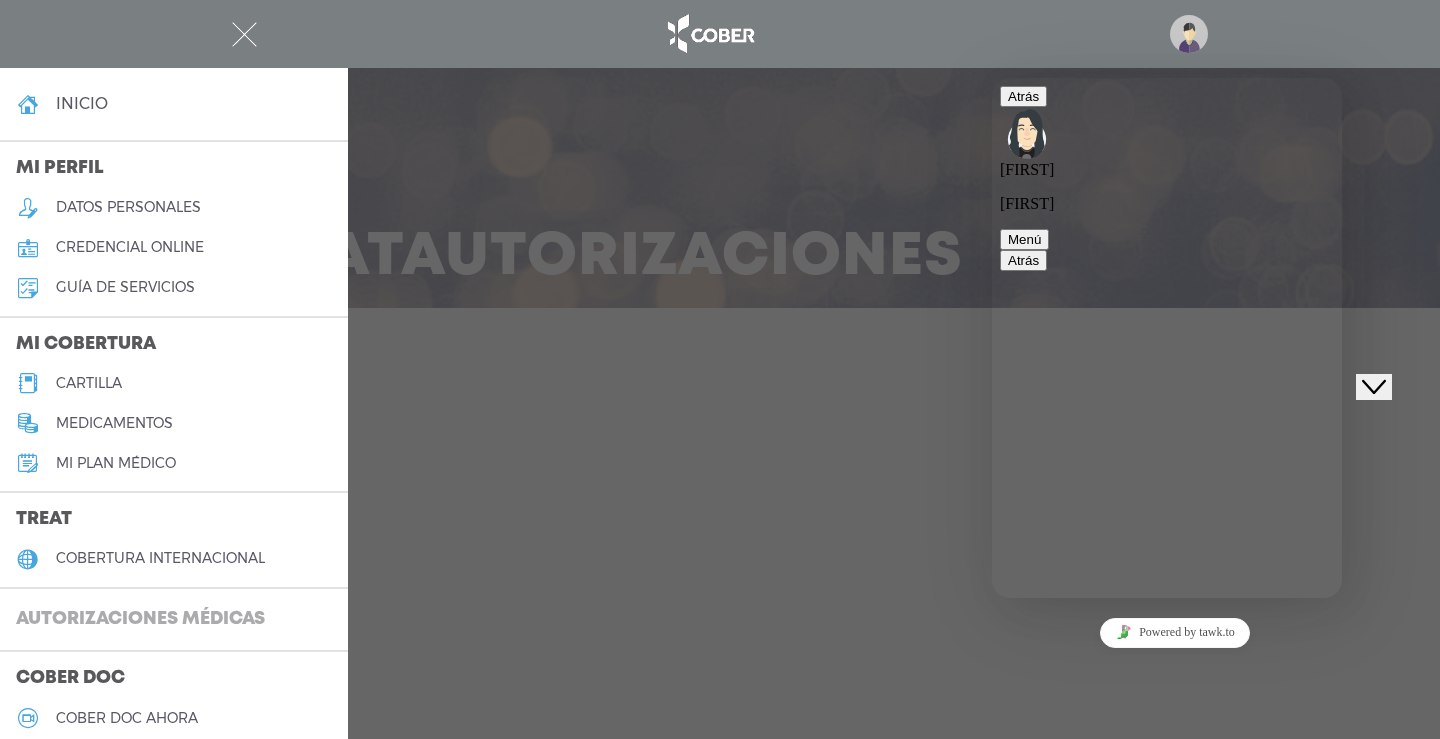 click on "Autorizaciones médicas" at bounding box center [140, 620] 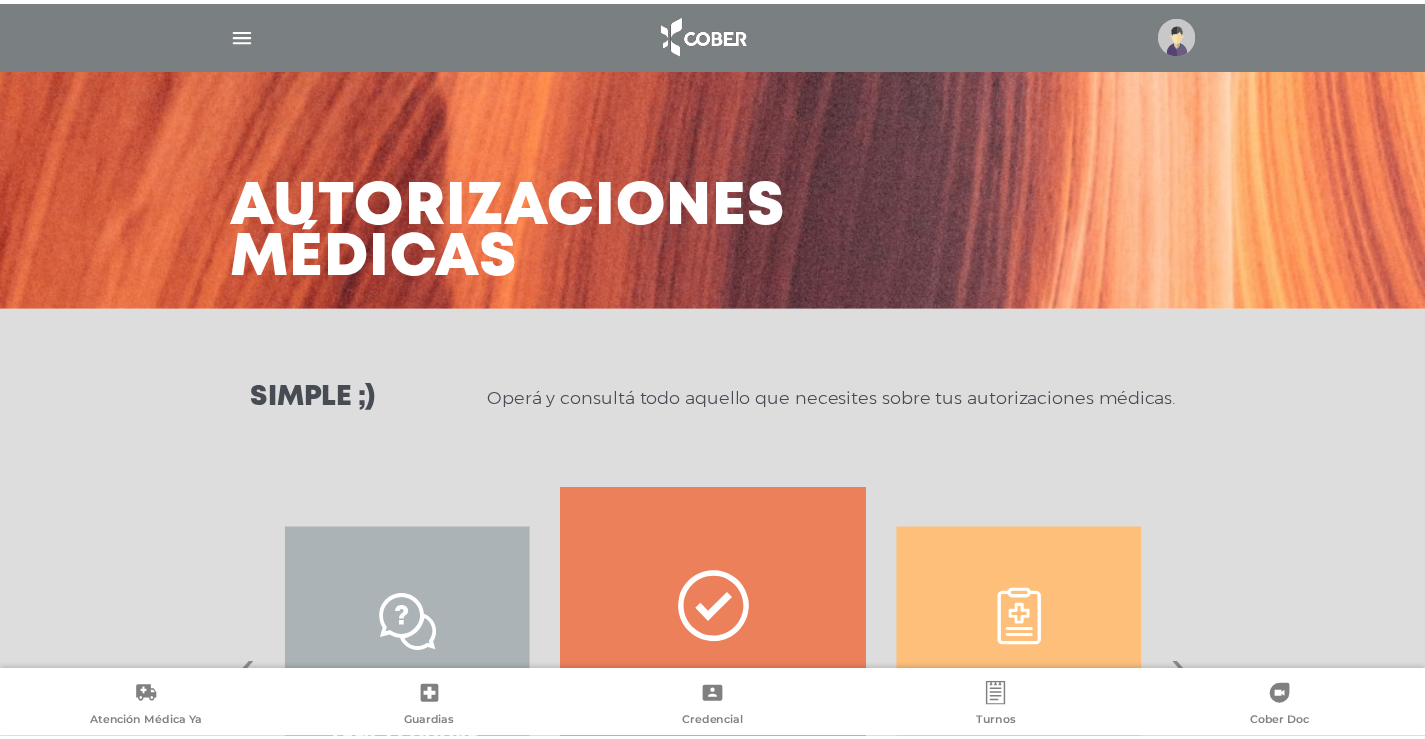 scroll, scrollTop: 0, scrollLeft: 0, axis: both 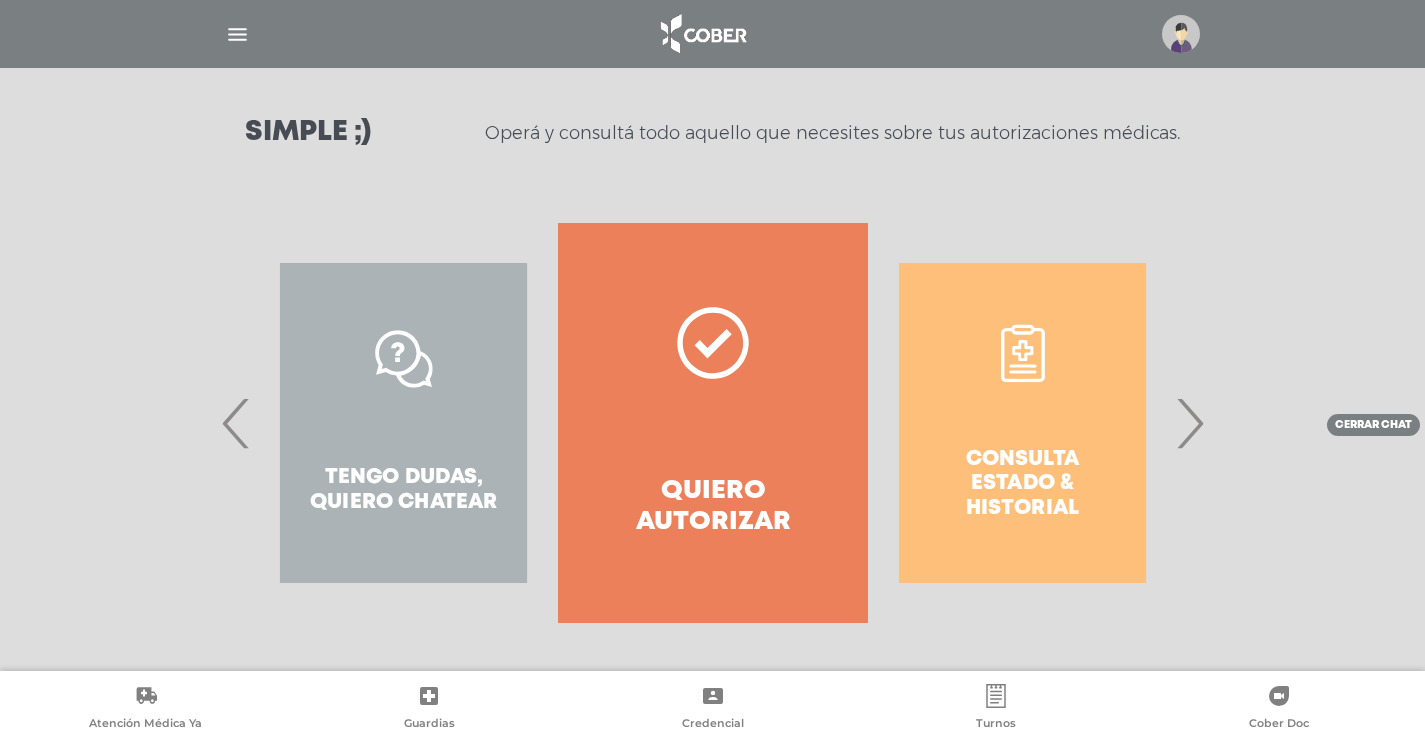 click on "Quiero autorizar" at bounding box center [712, 507] 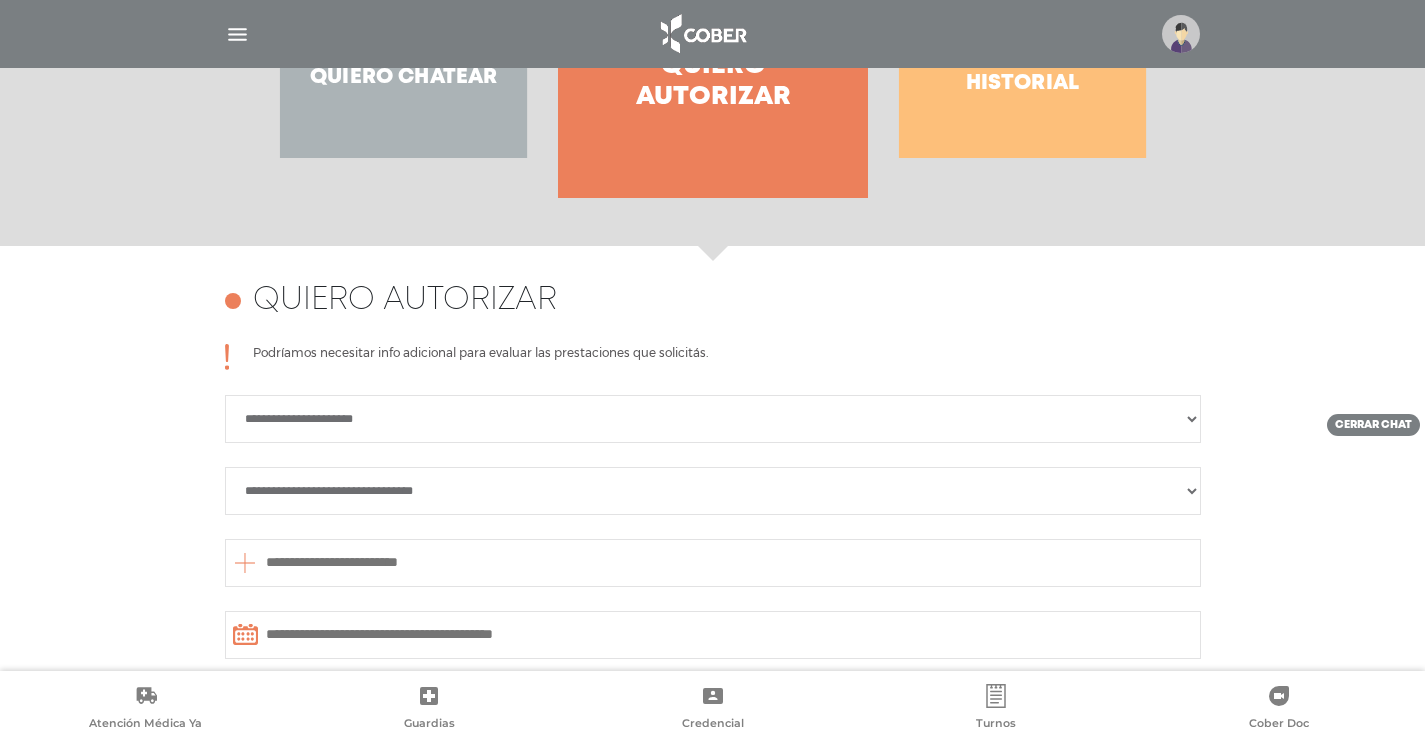 scroll, scrollTop: 790, scrollLeft: 0, axis: vertical 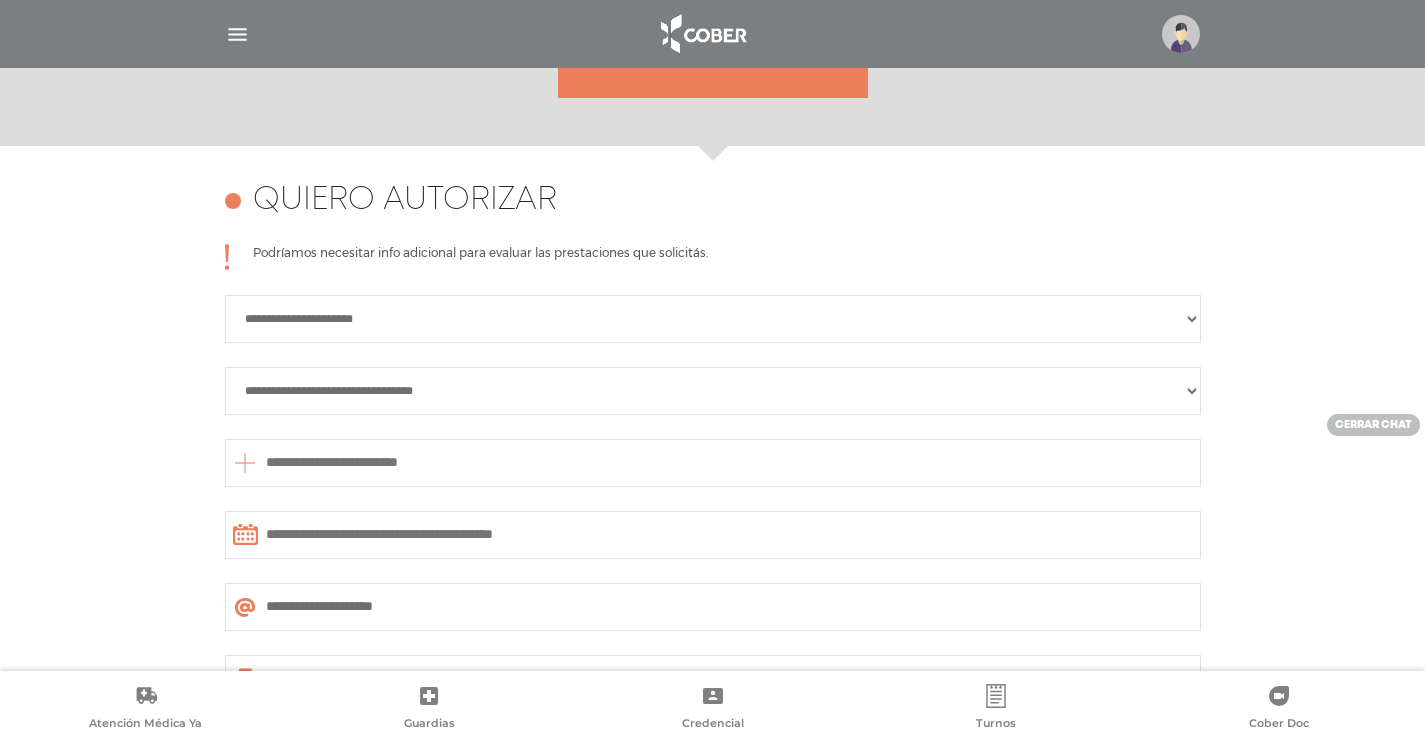 click on "cerrar chat" at bounding box center (1373, 425) 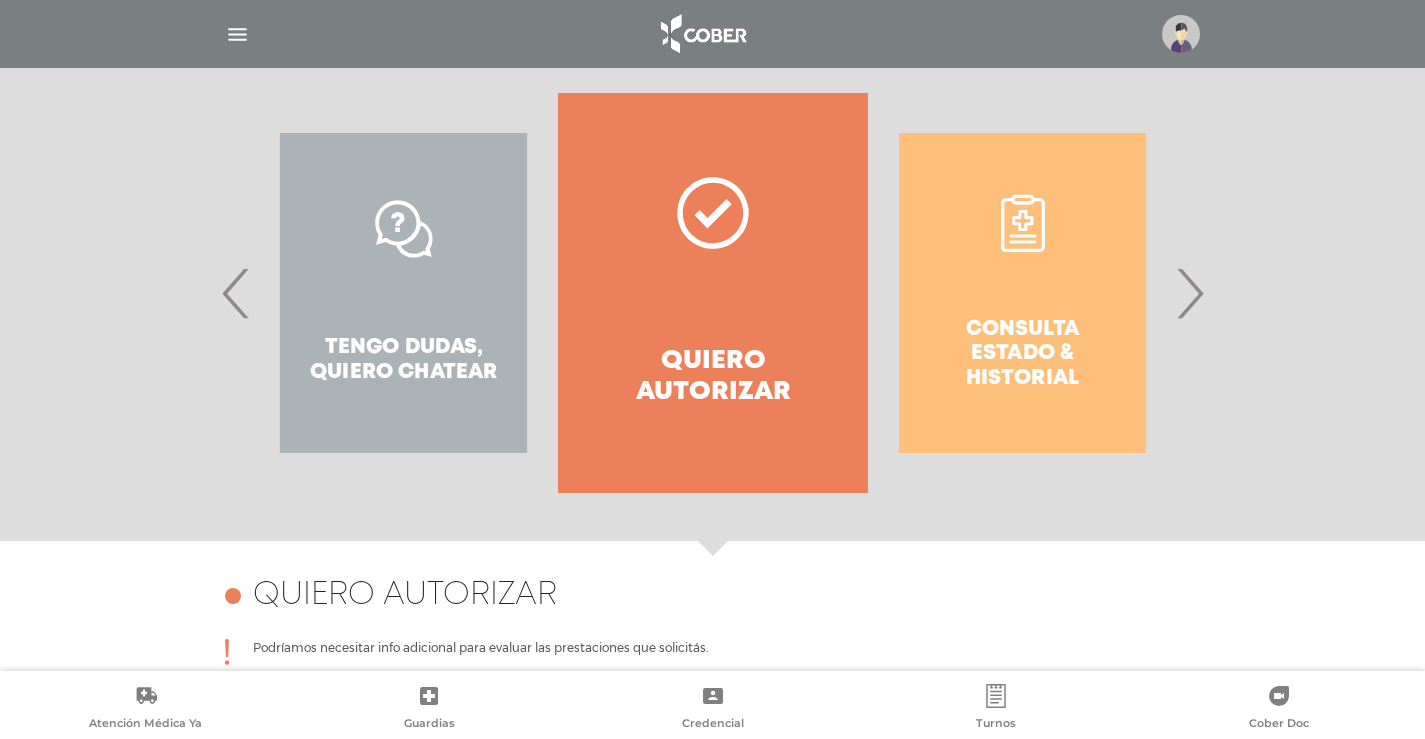 scroll, scrollTop: 390, scrollLeft: 0, axis: vertical 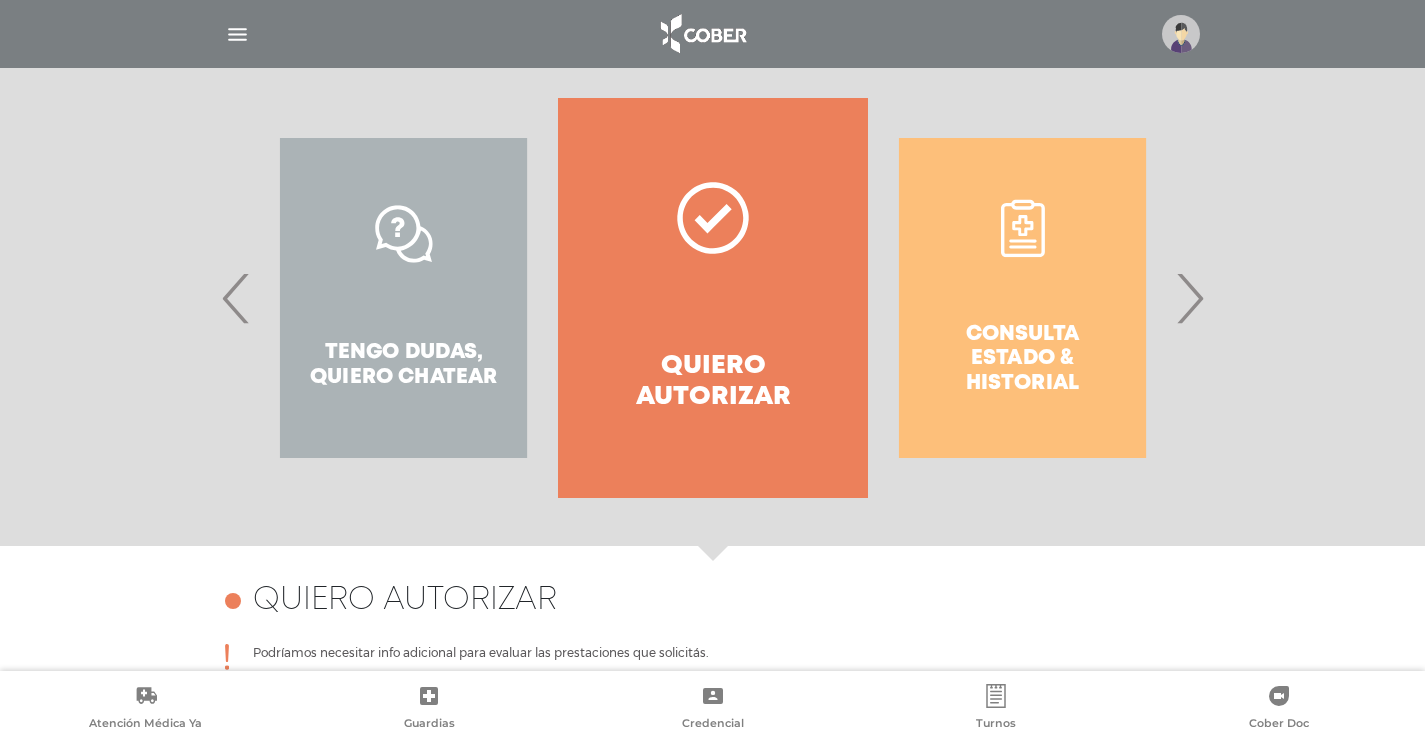 click on "›" at bounding box center [1189, 298] 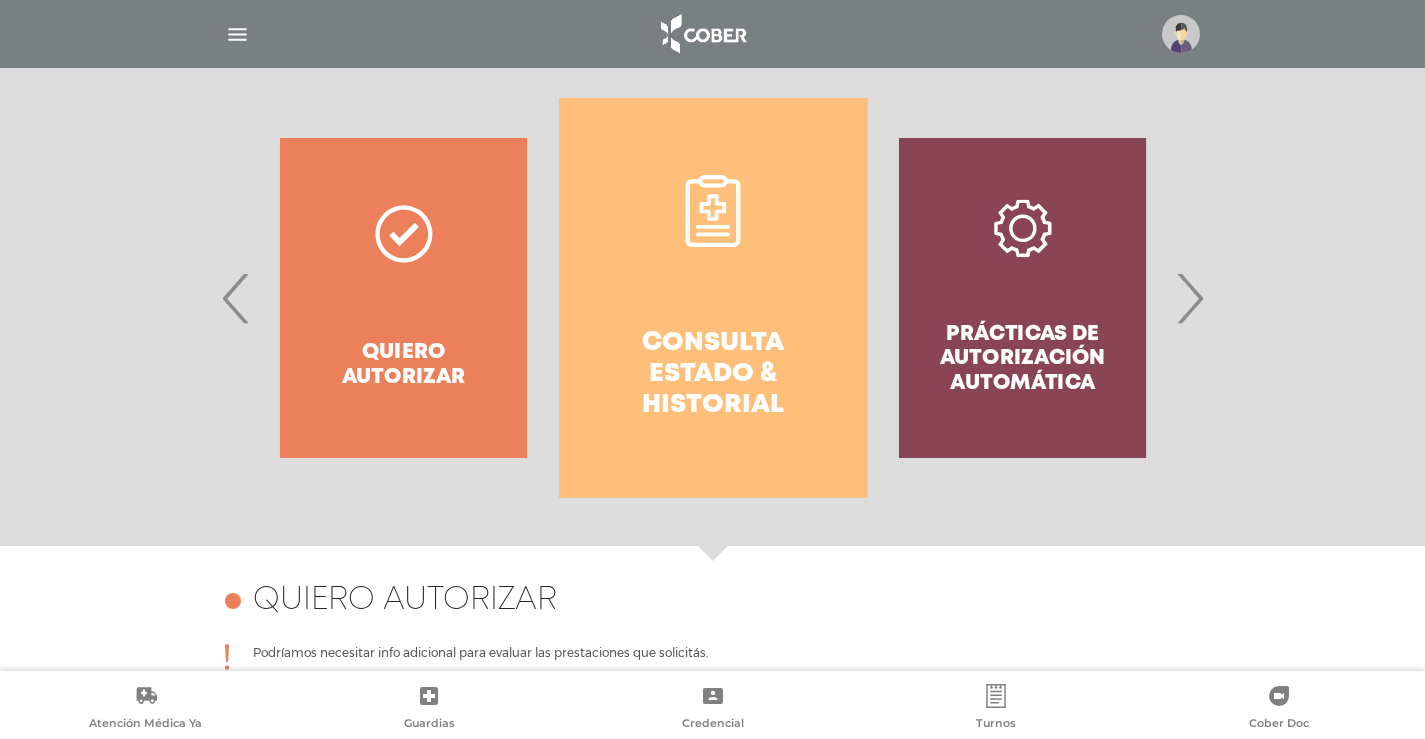 click on "›" at bounding box center [1189, 298] 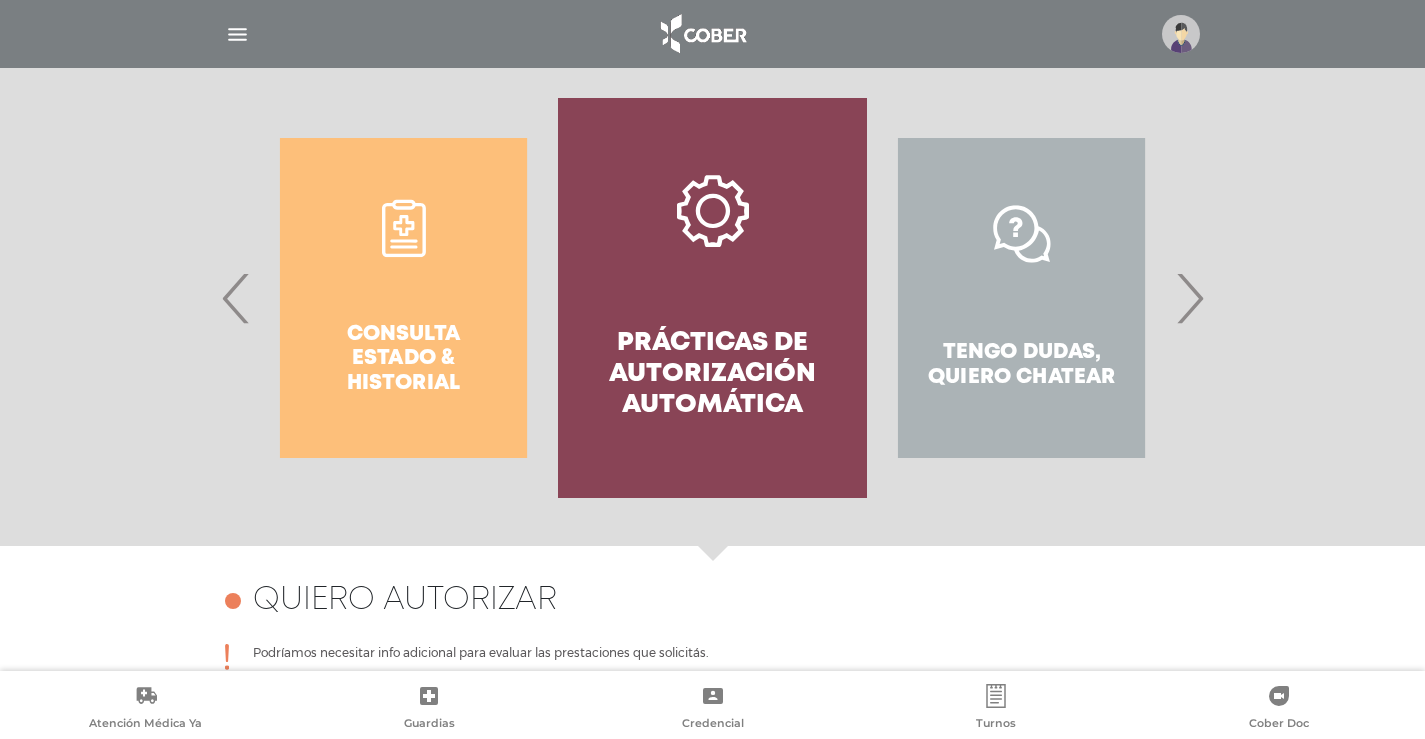 click on "›" at bounding box center (1189, 298) 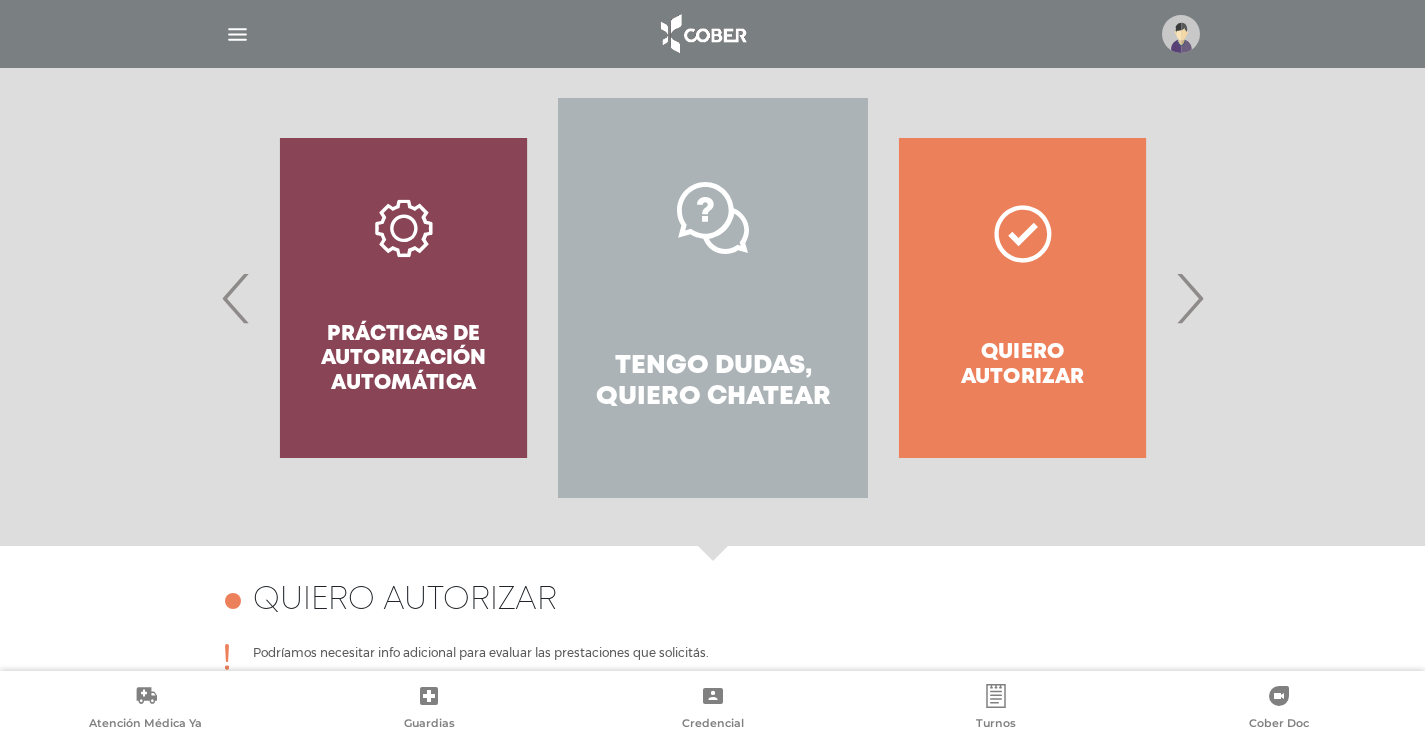 click on "Tengo dudas, quiero chatear" at bounding box center (712, 382) 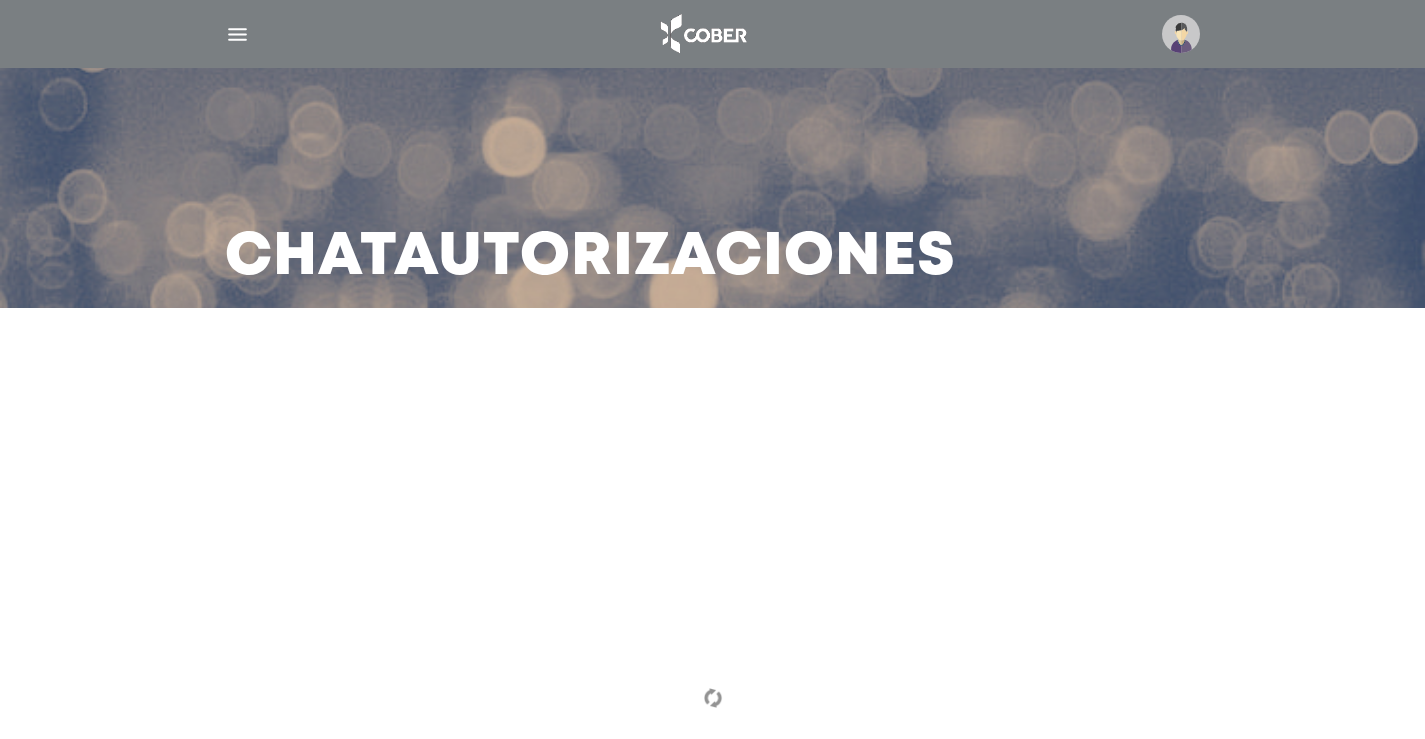 scroll, scrollTop: 0, scrollLeft: 0, axis: both 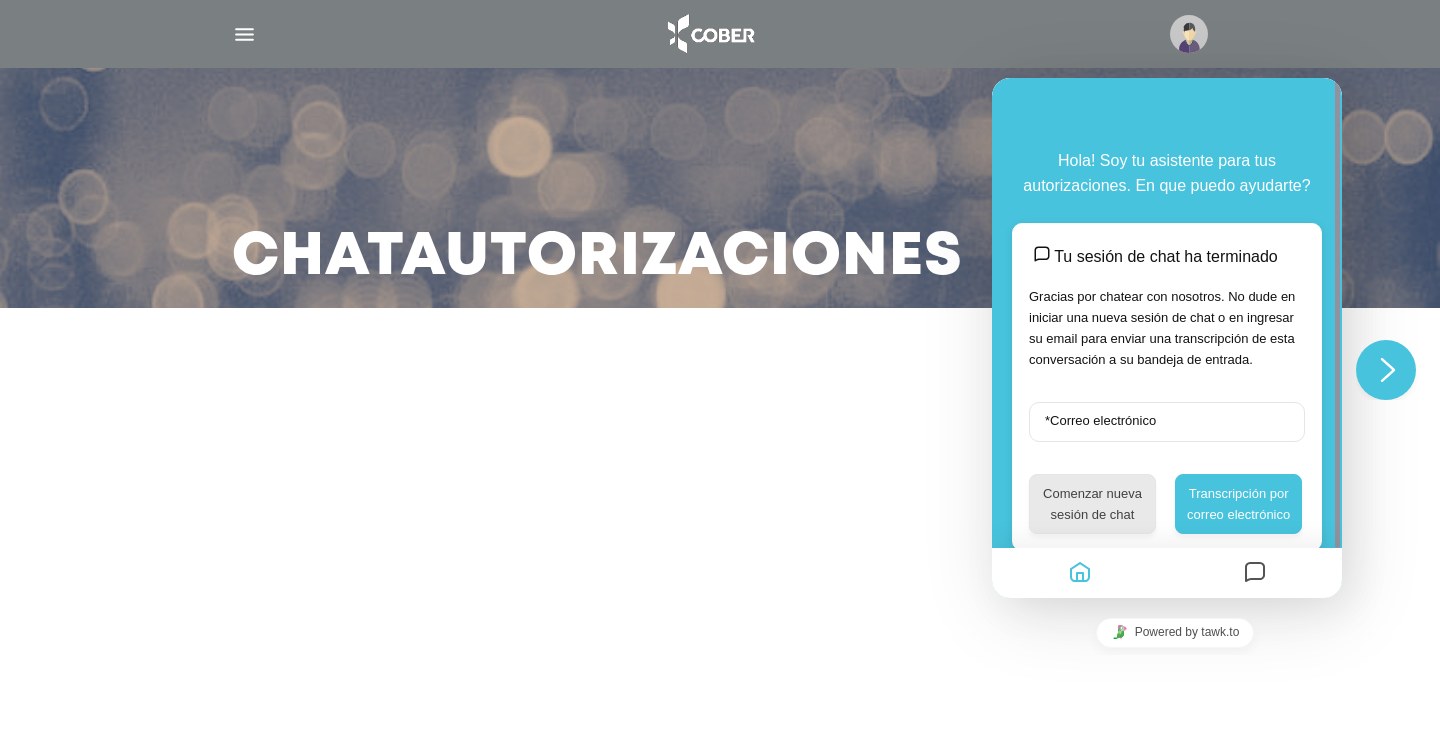 click on "Comenzar nueva sesión de chat" at bounding box center [1092, 504] 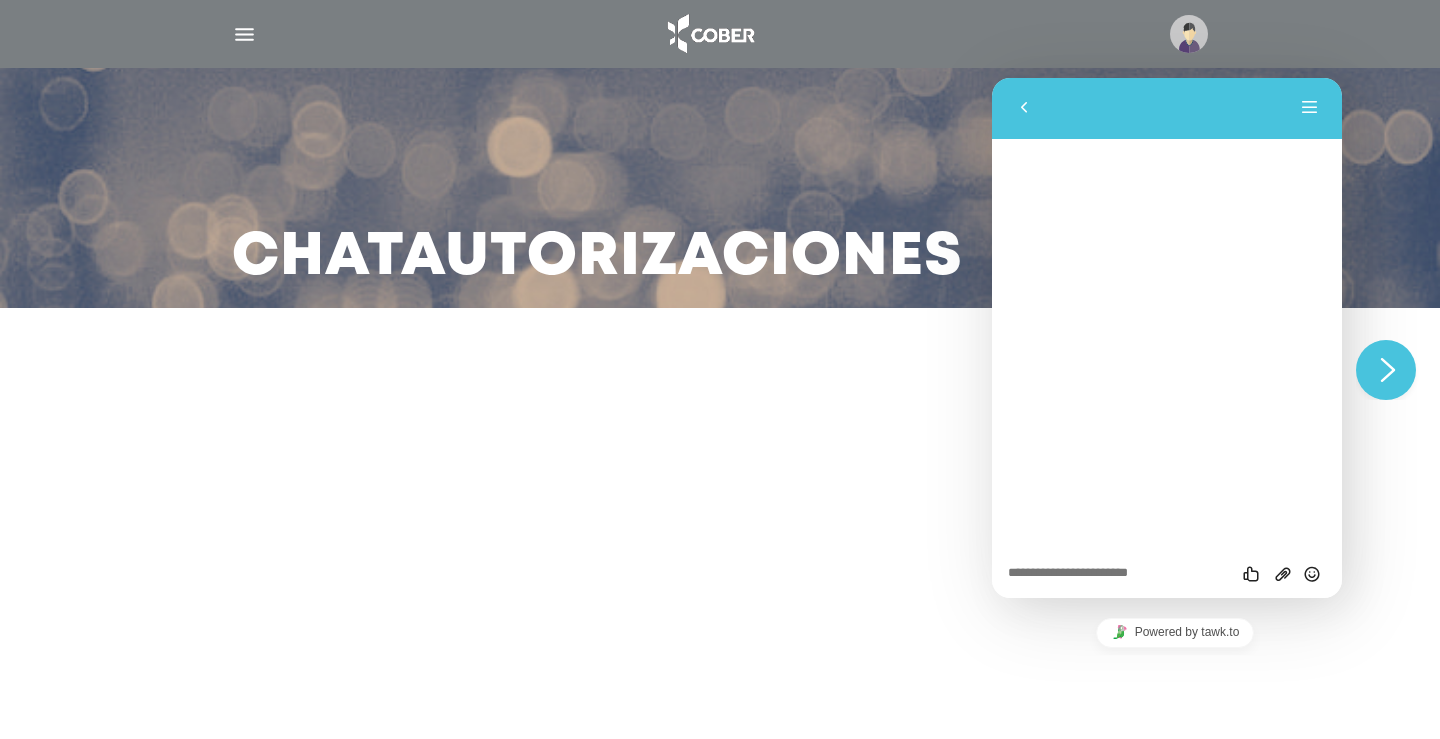 click at bounding box center [992, 78] 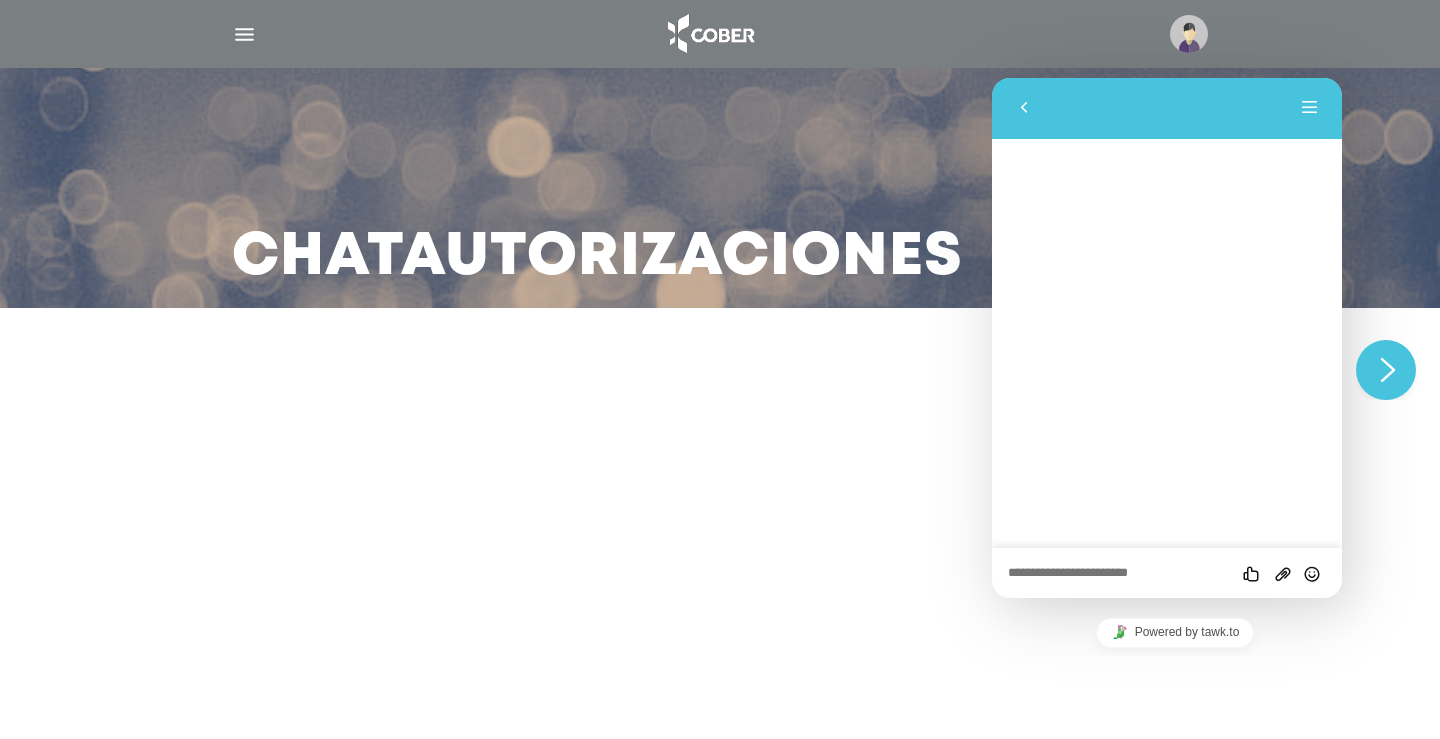 click on "Atrás Menú" at bounding box center (1167, 108) 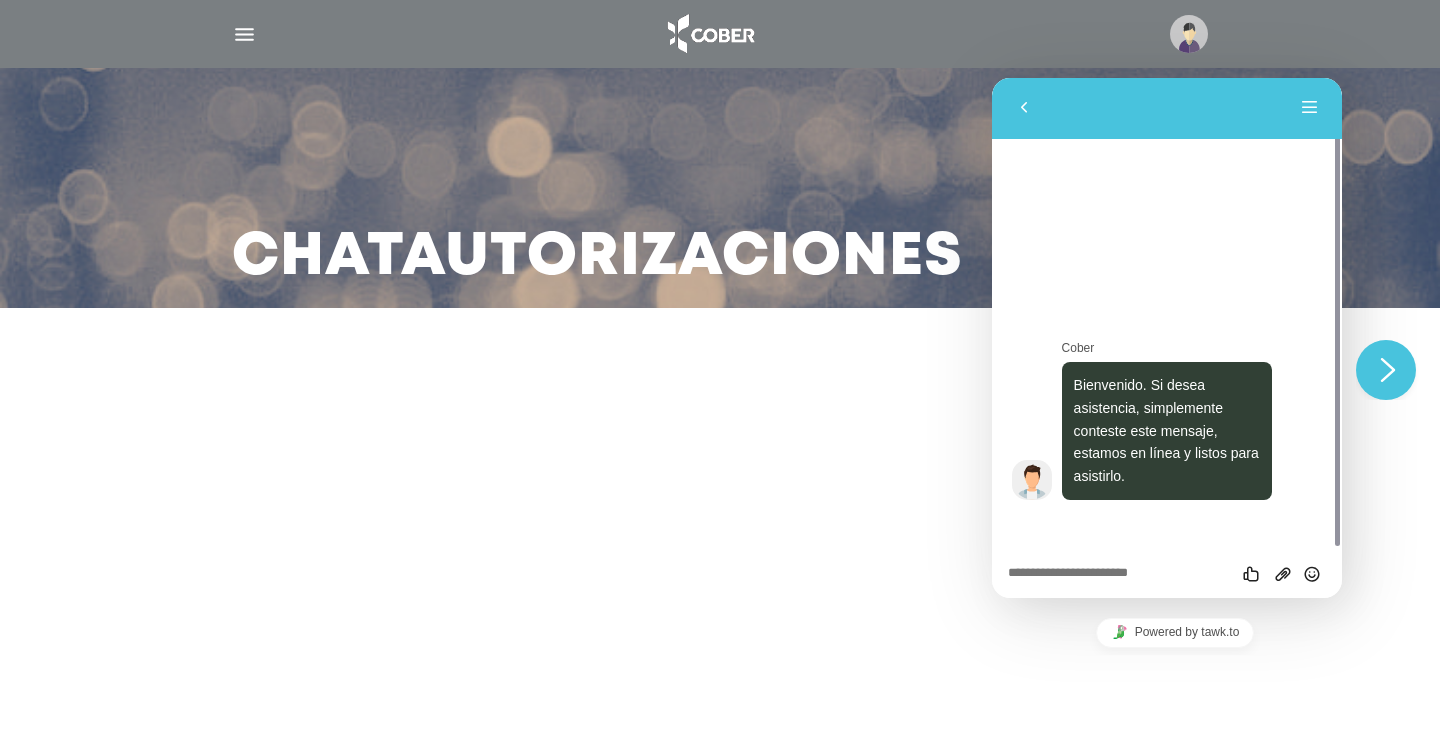 click at bounding box center [992, 78] 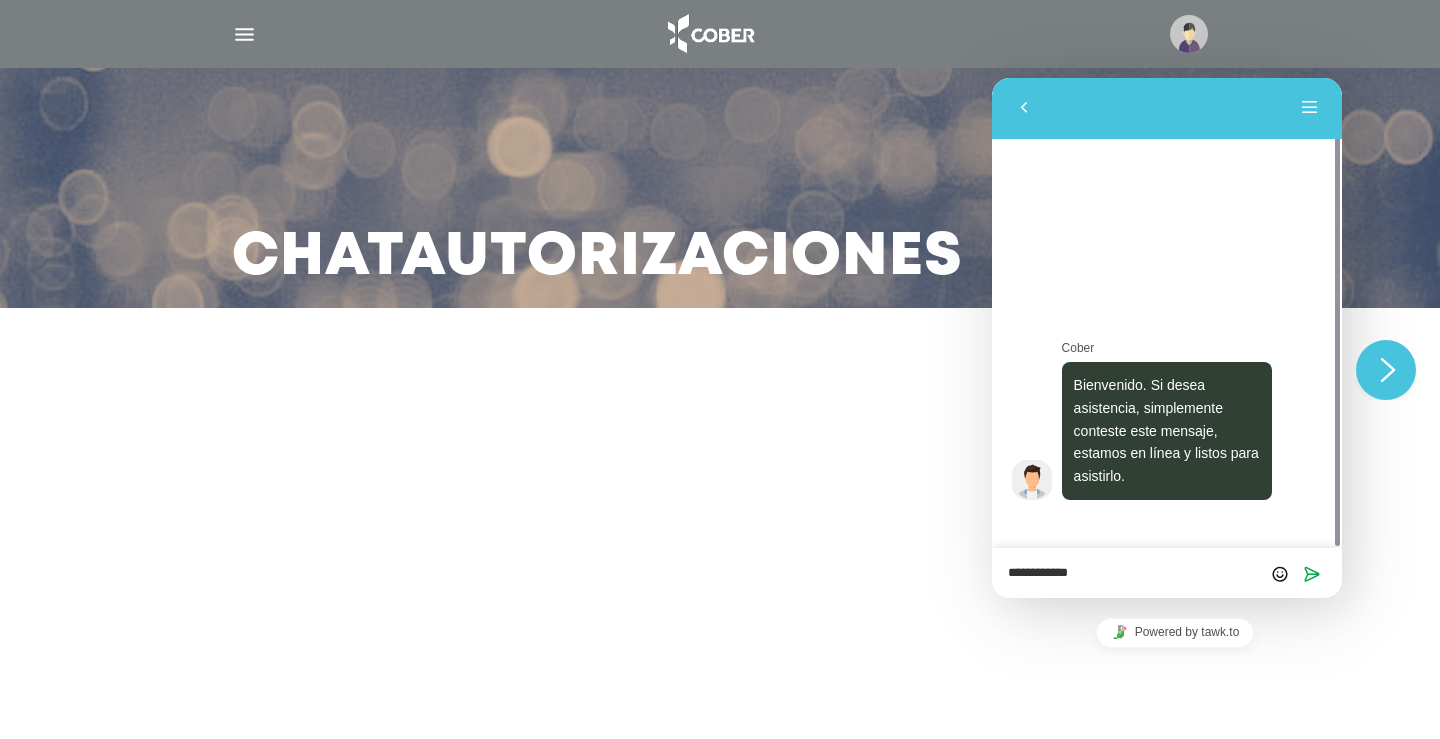 type on "**********" 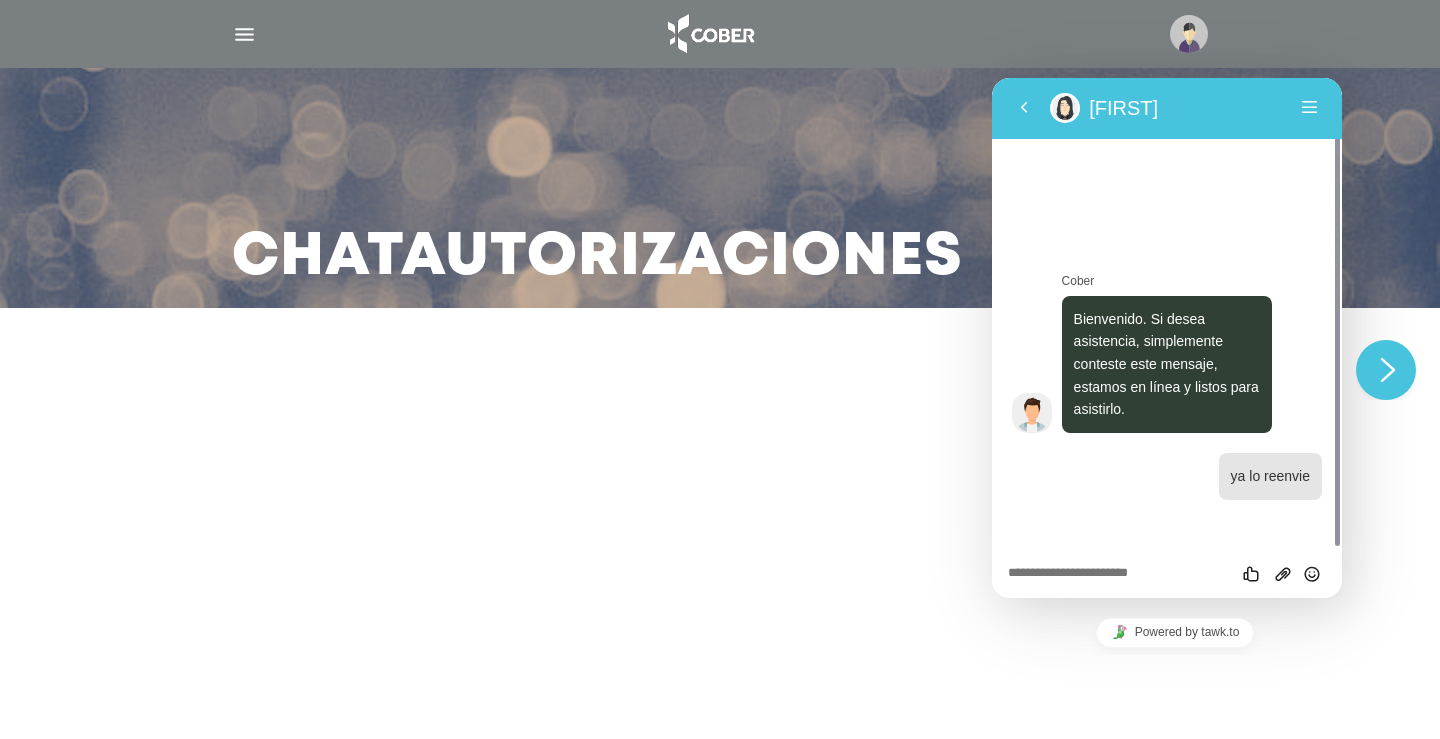 click on "Califica este chat Subir Archivo Insertar emoji" at bounding box center (992, 78) 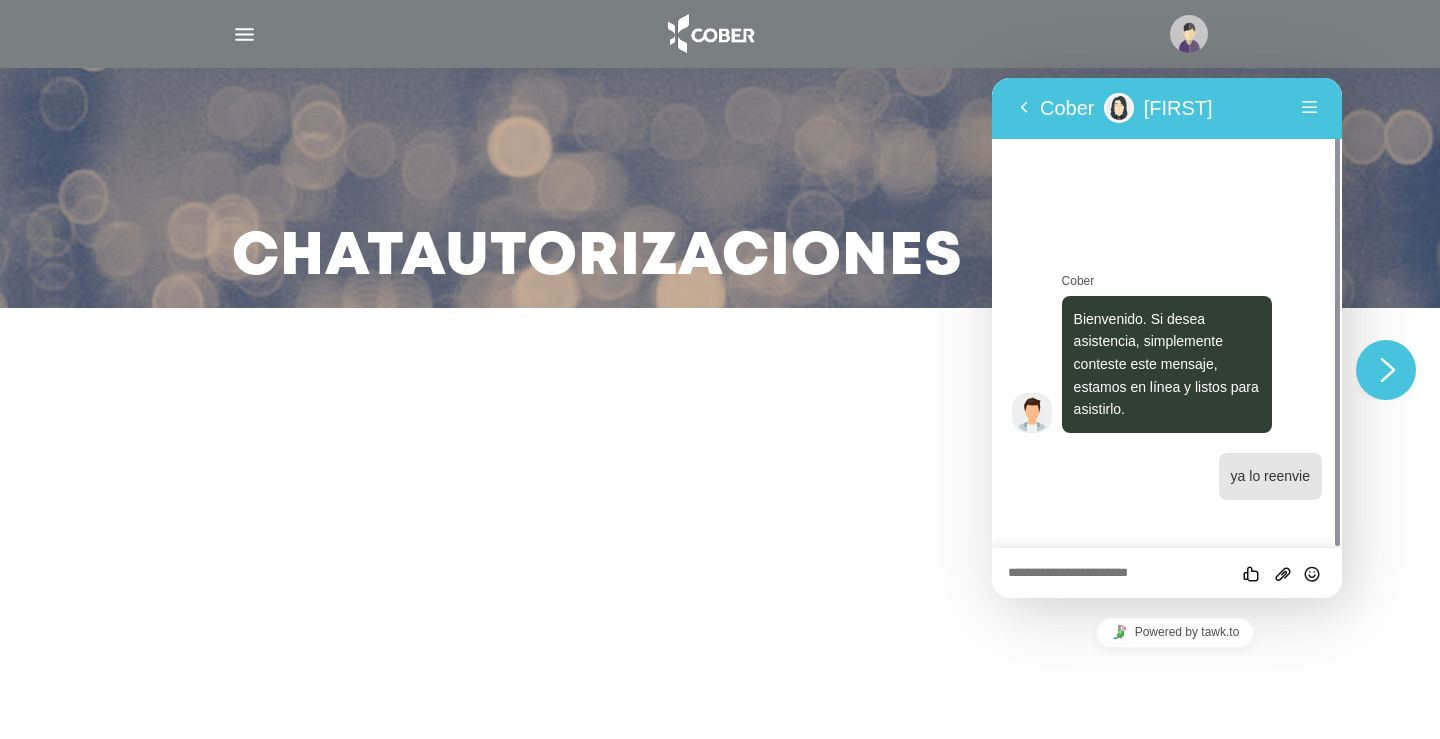click at bounding box center [992, 78] 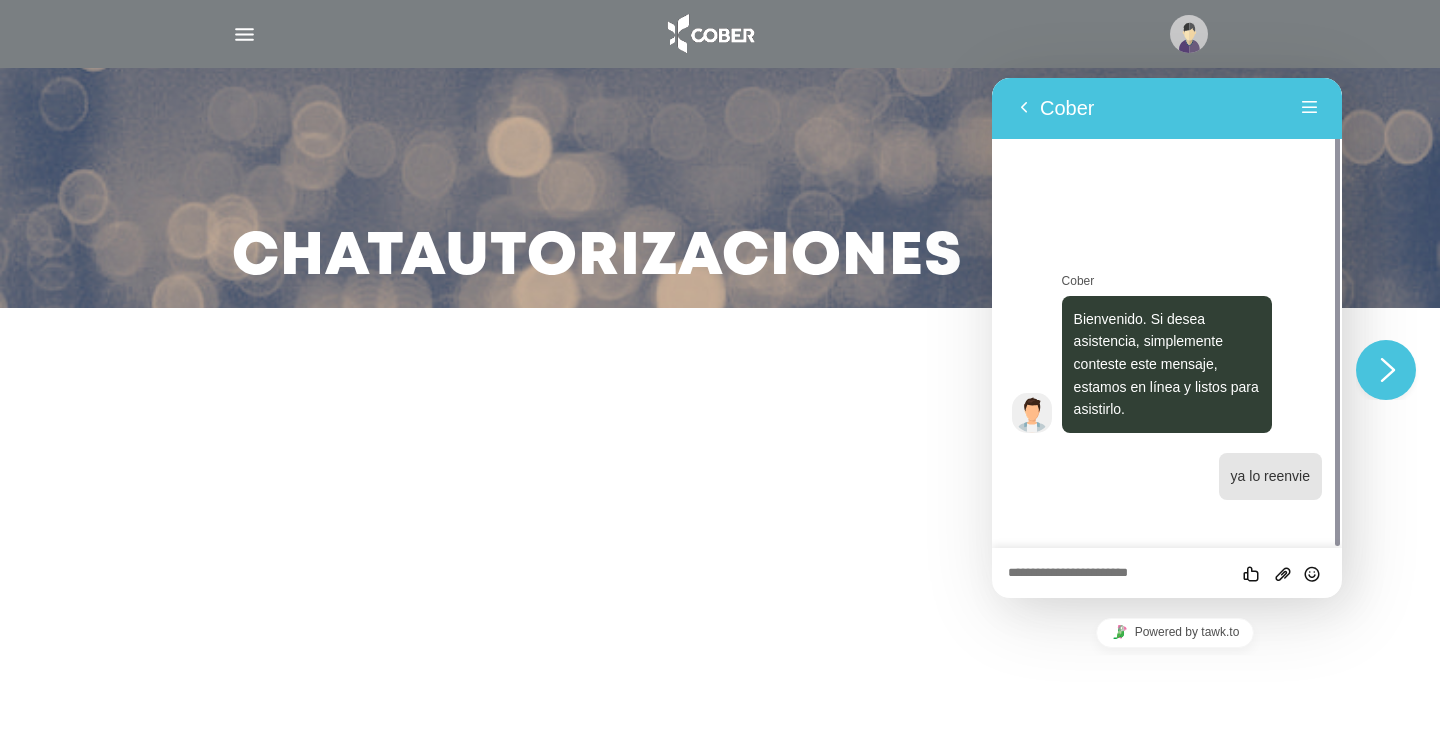 click at bounding box center (992, 78) 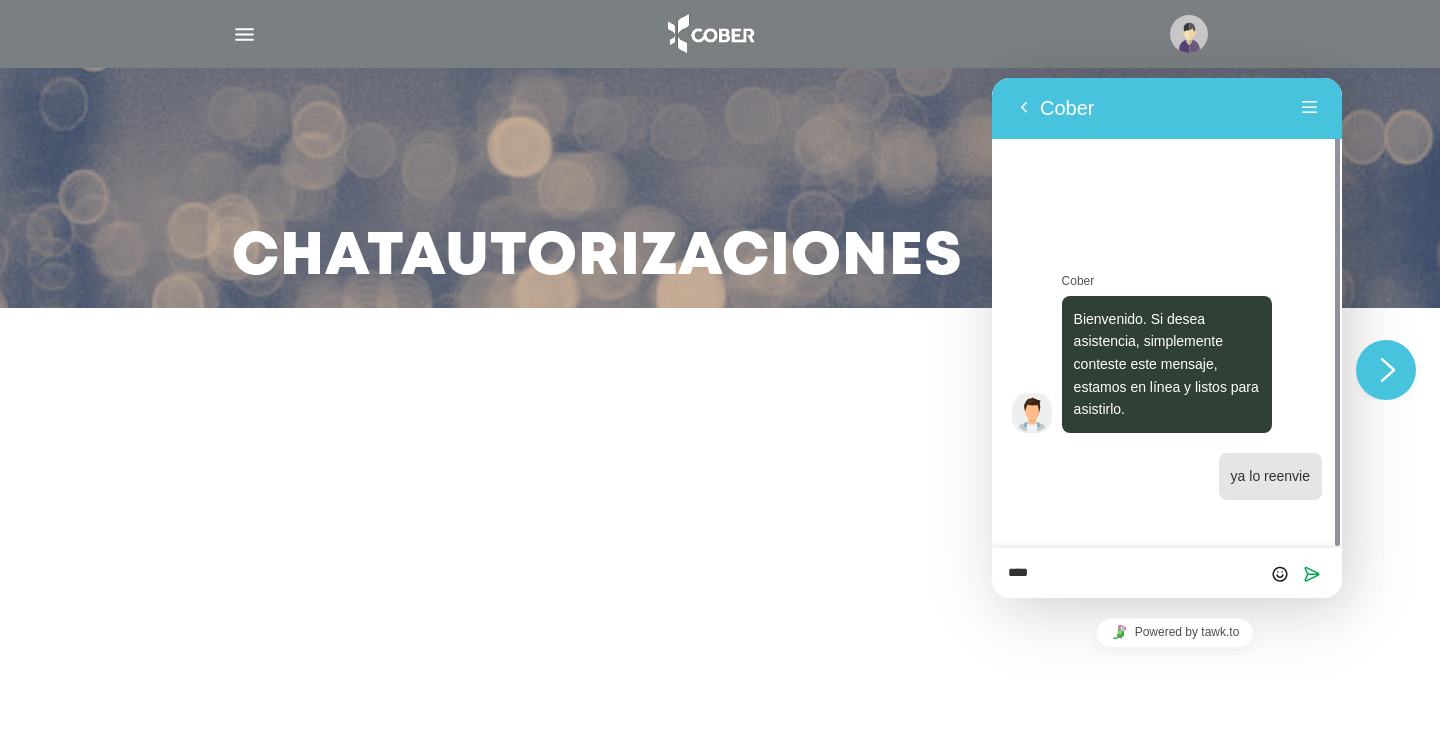 type on "*****" 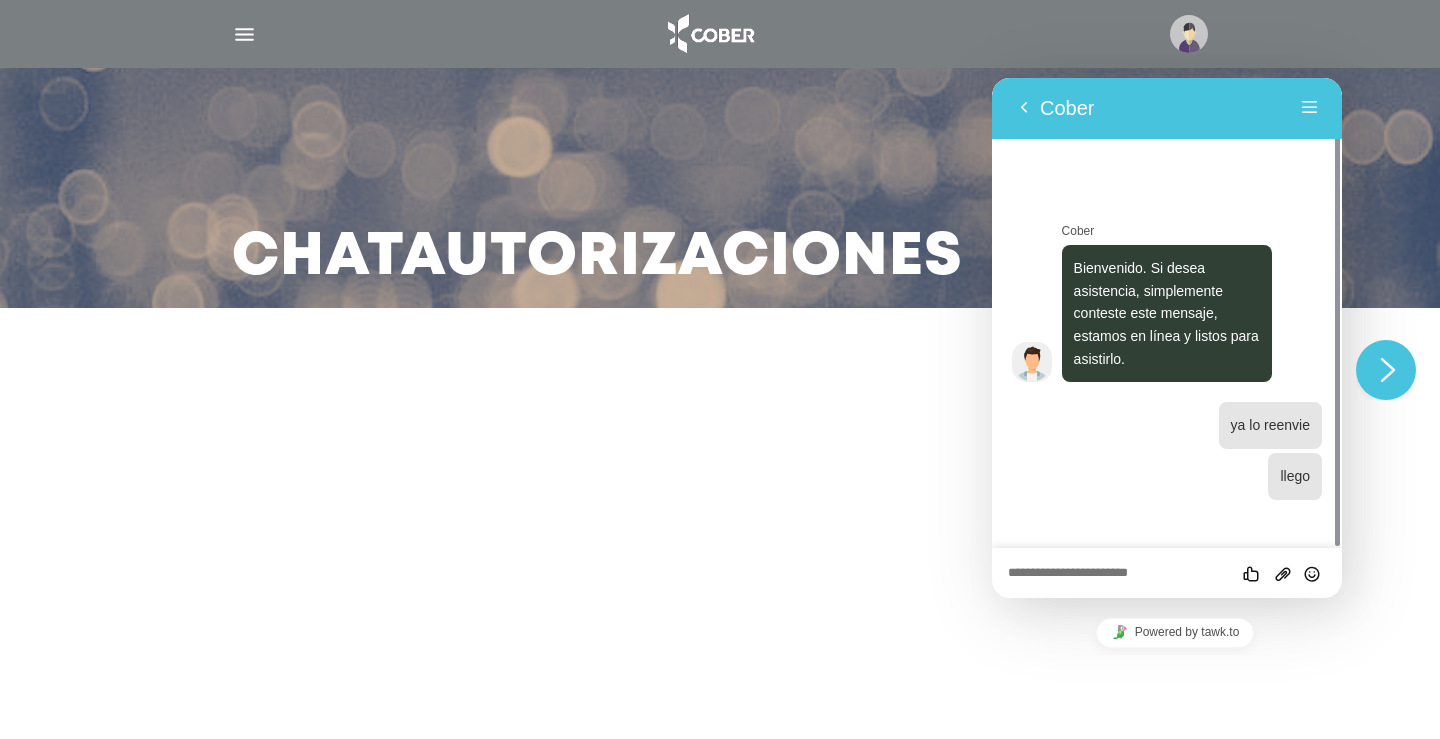 click at bounding box center [992, 78] 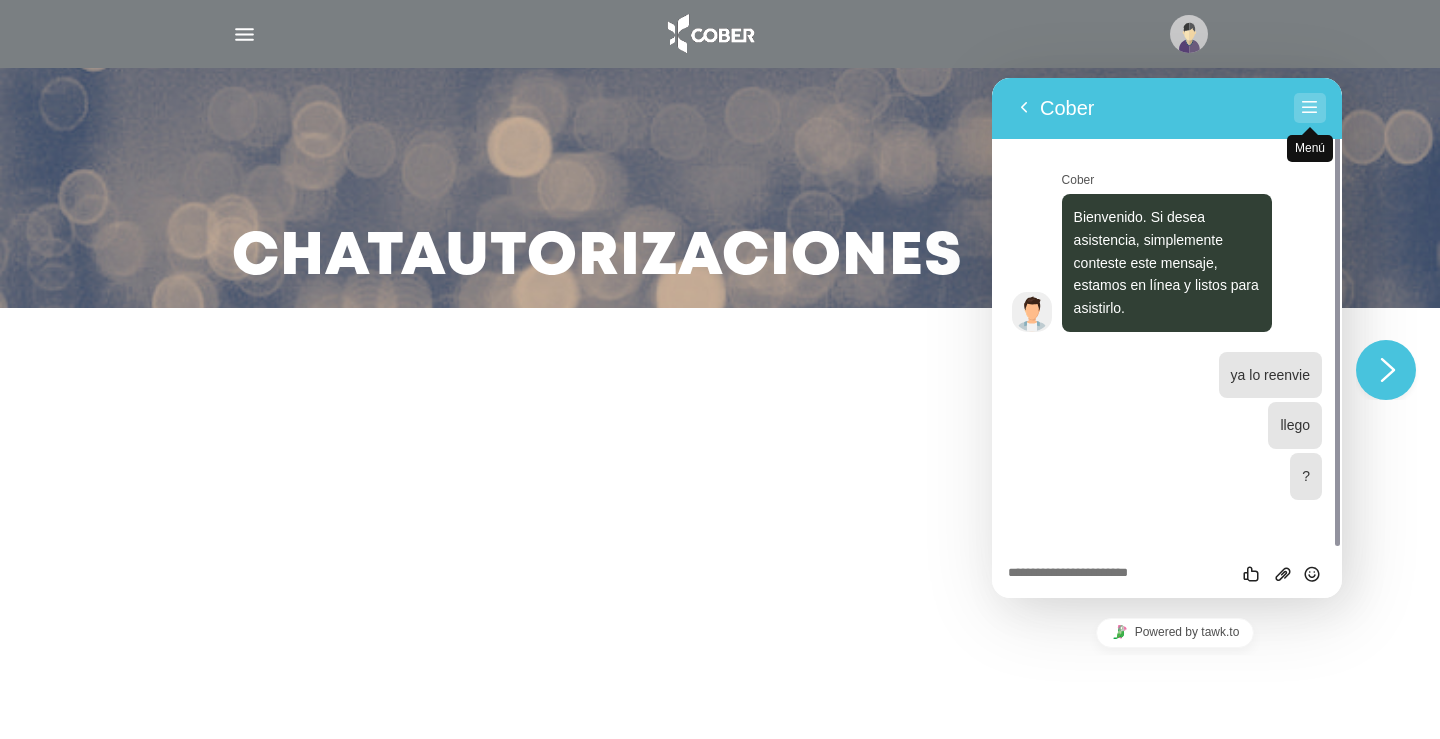 click on "Menú" at bounding box center [1310, 108] 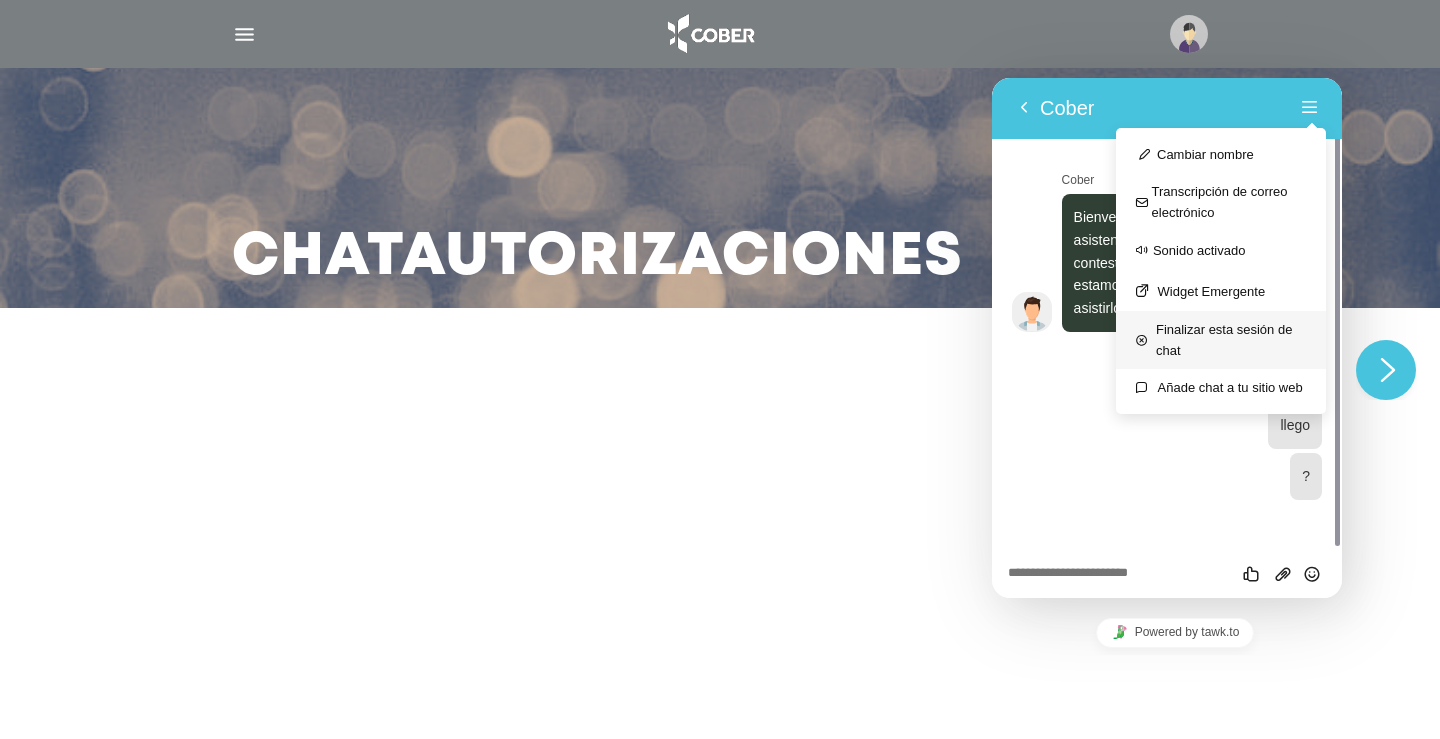 click on "Finalizar esta sesión de chat" at bounding box center [1221, 340] 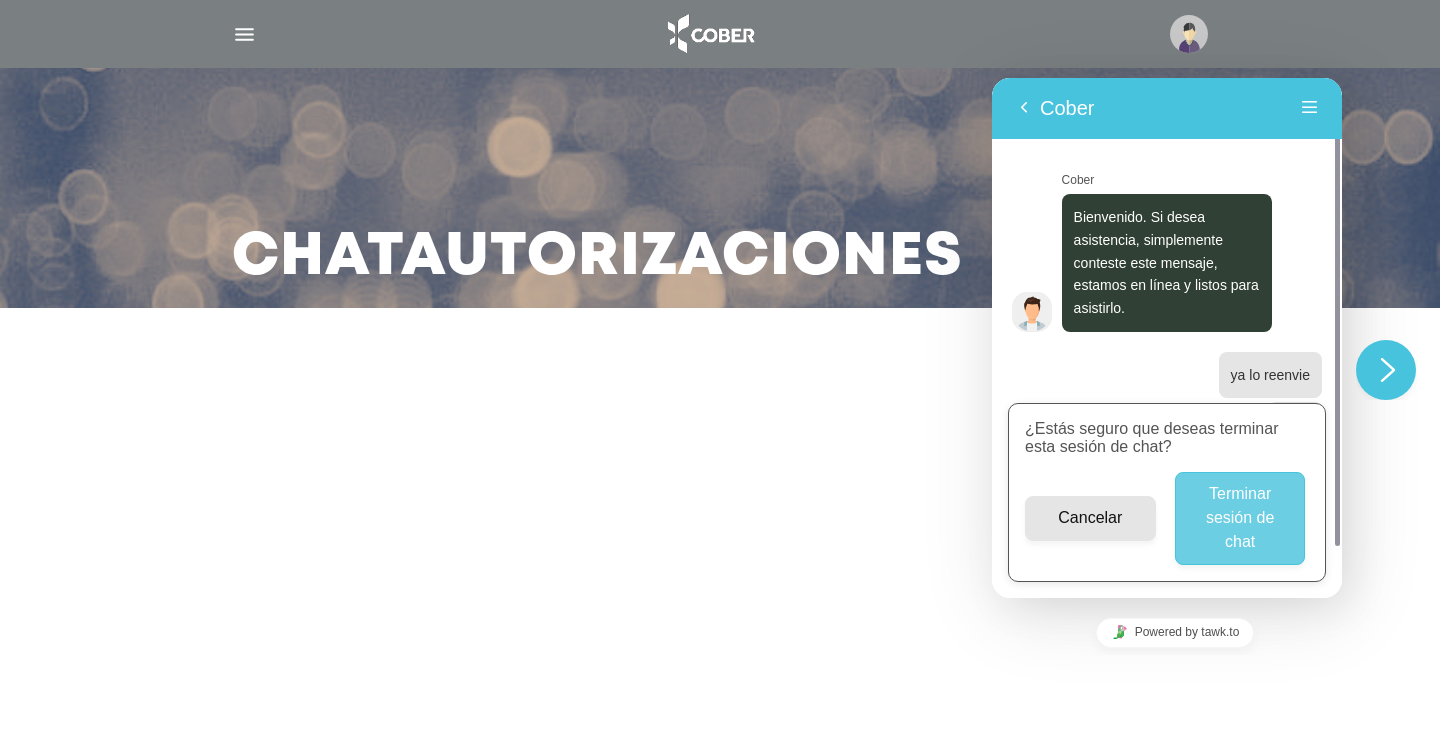 click on "Terminar sesión de chat" at bounding box center [1240, 518] 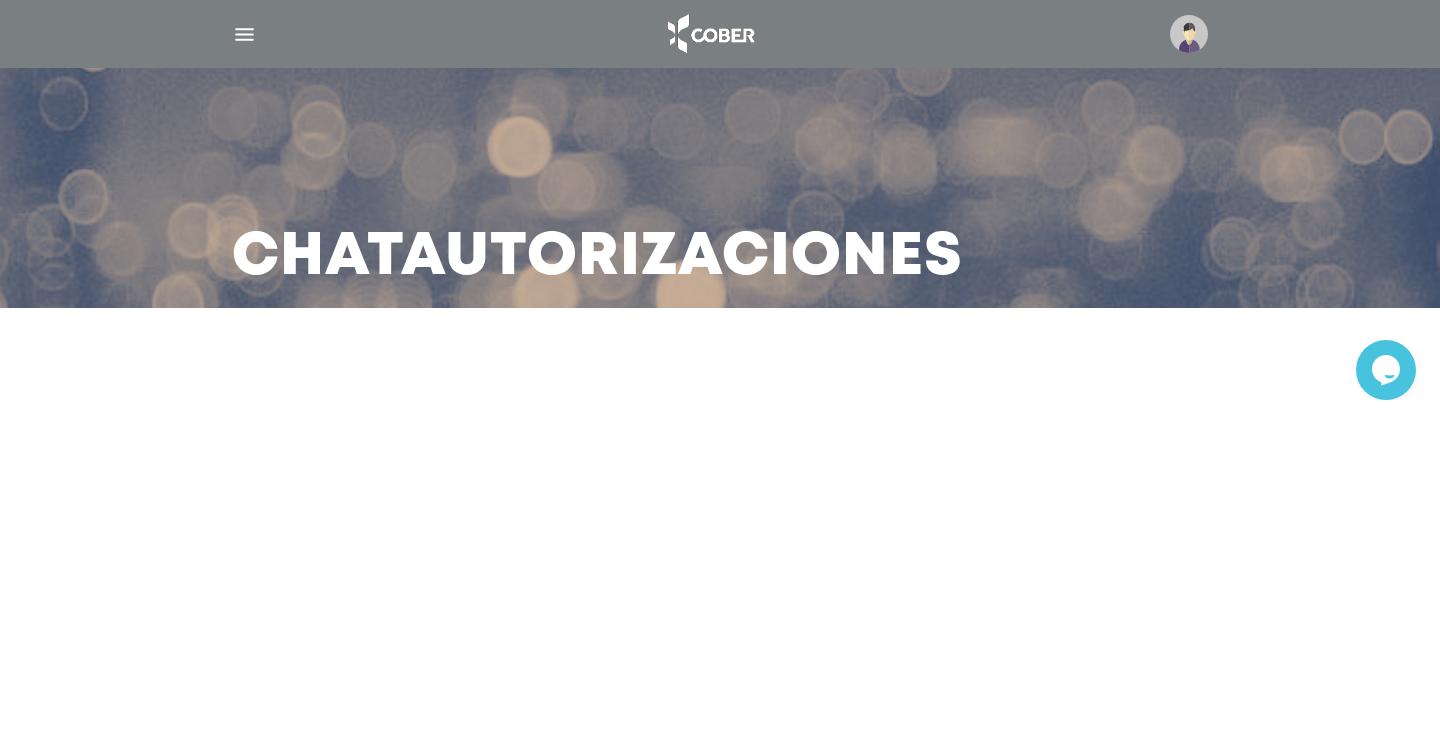 click 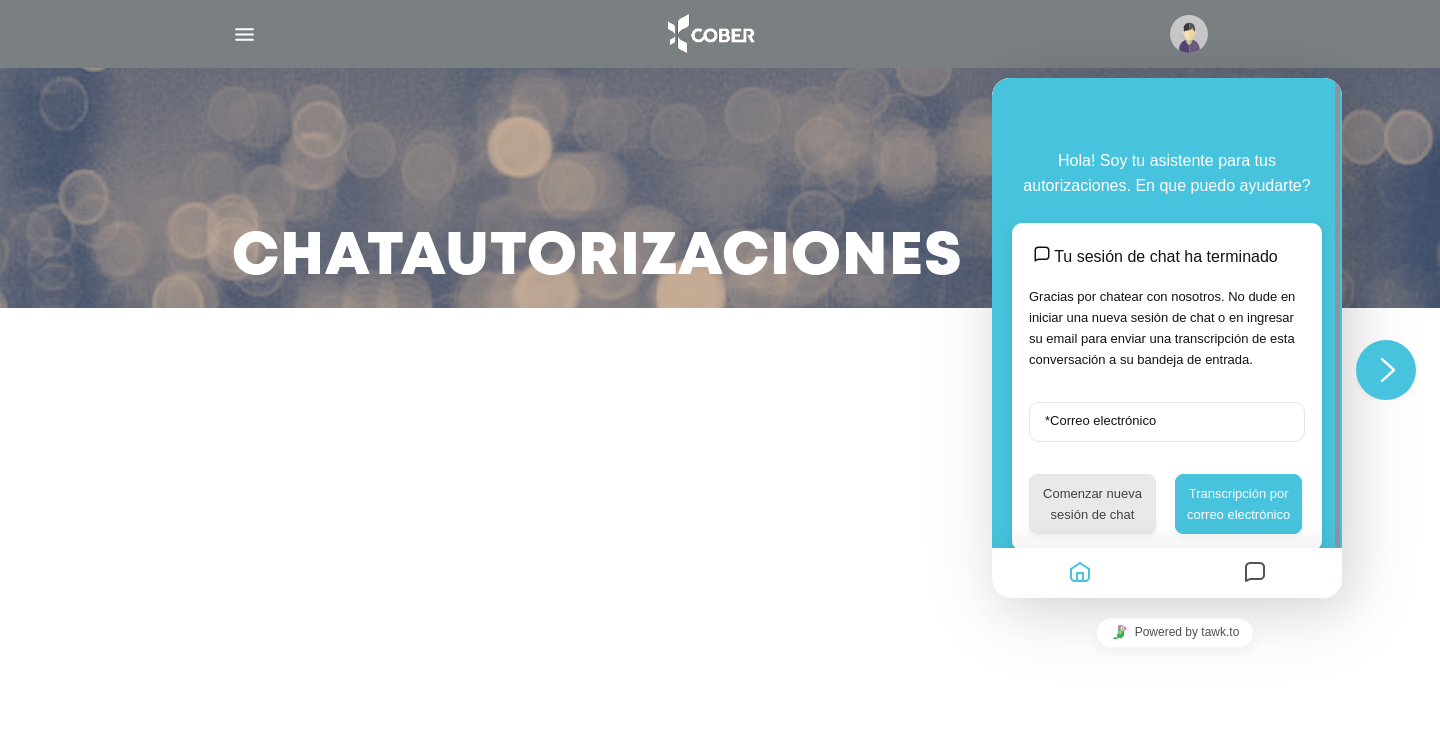 click on "Comenzar nueva sesión de chat" at bounding box center [1092, 504] 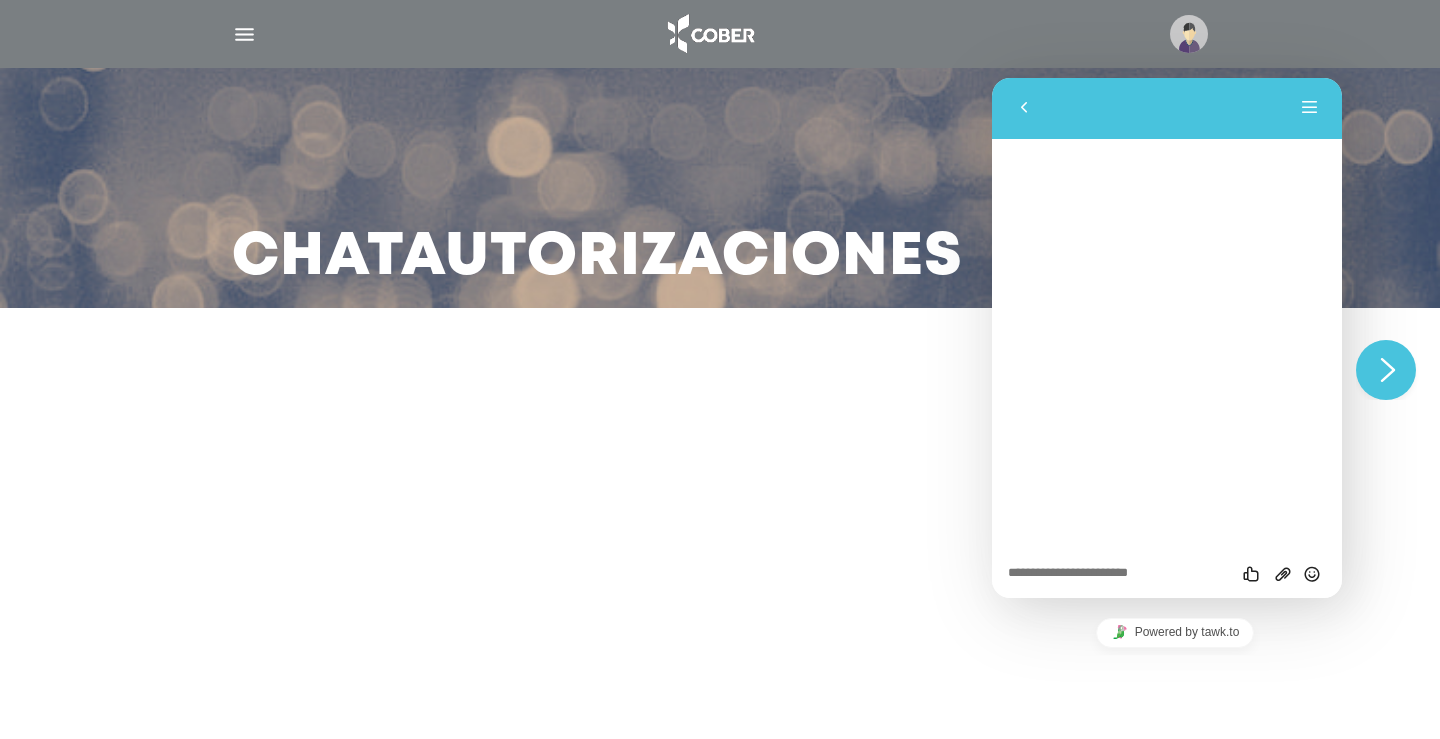click at bounding box center (992, 78) 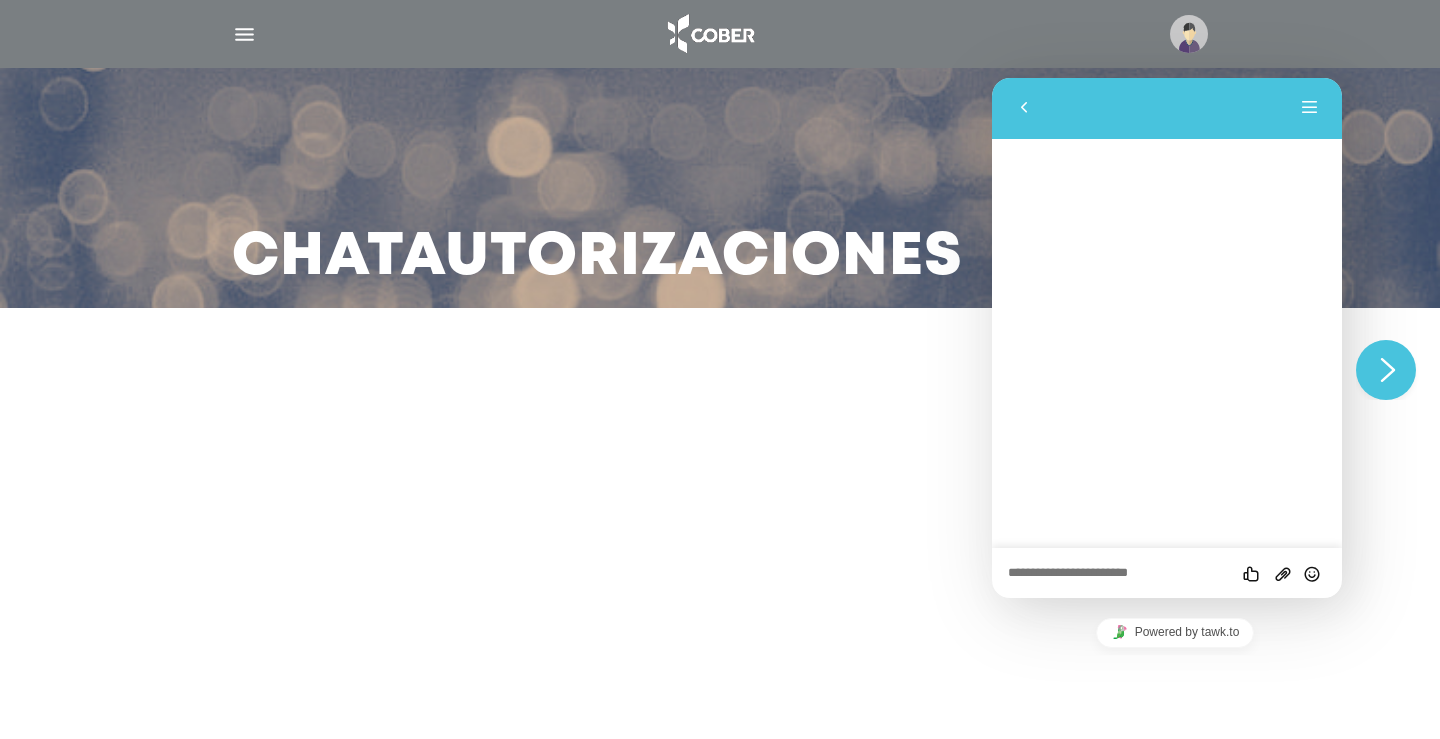 click at bounding box center [992, 78] 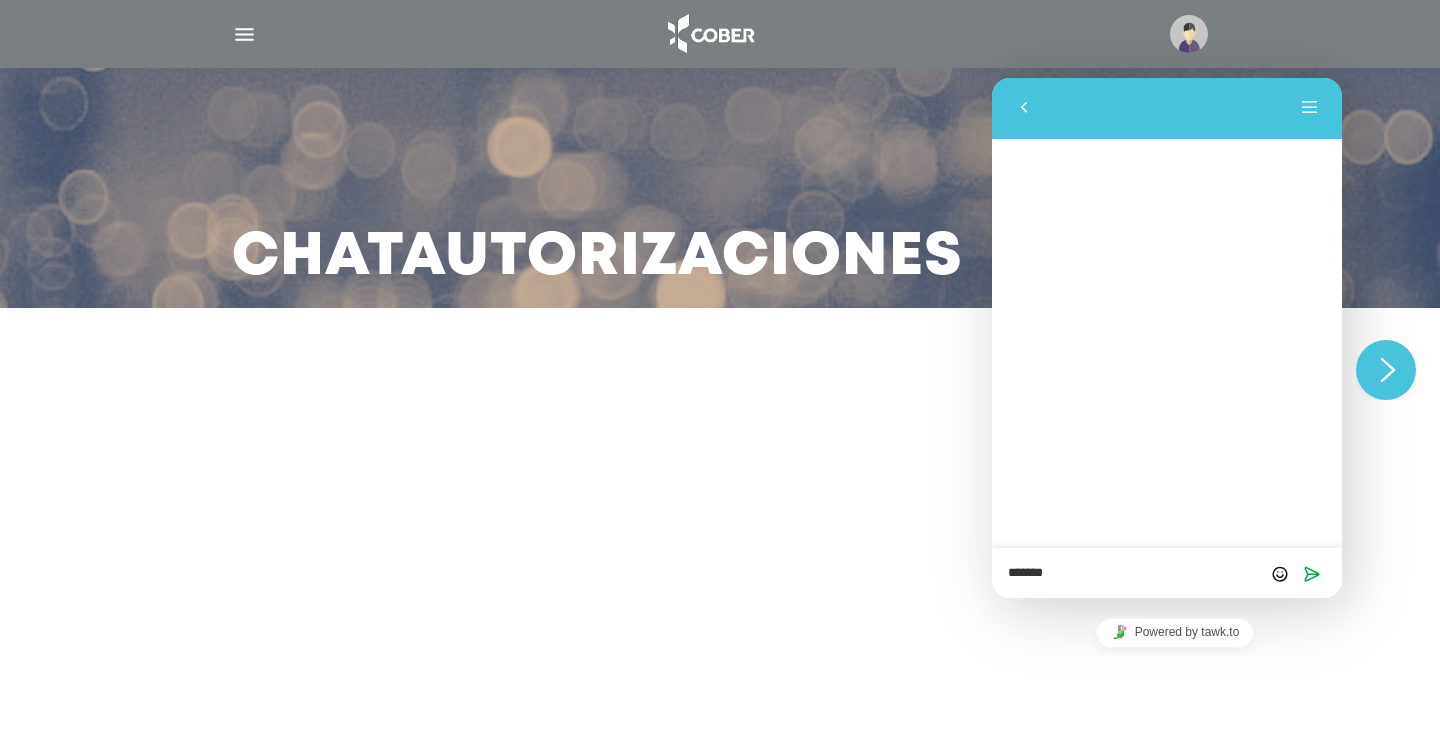 type on "********" 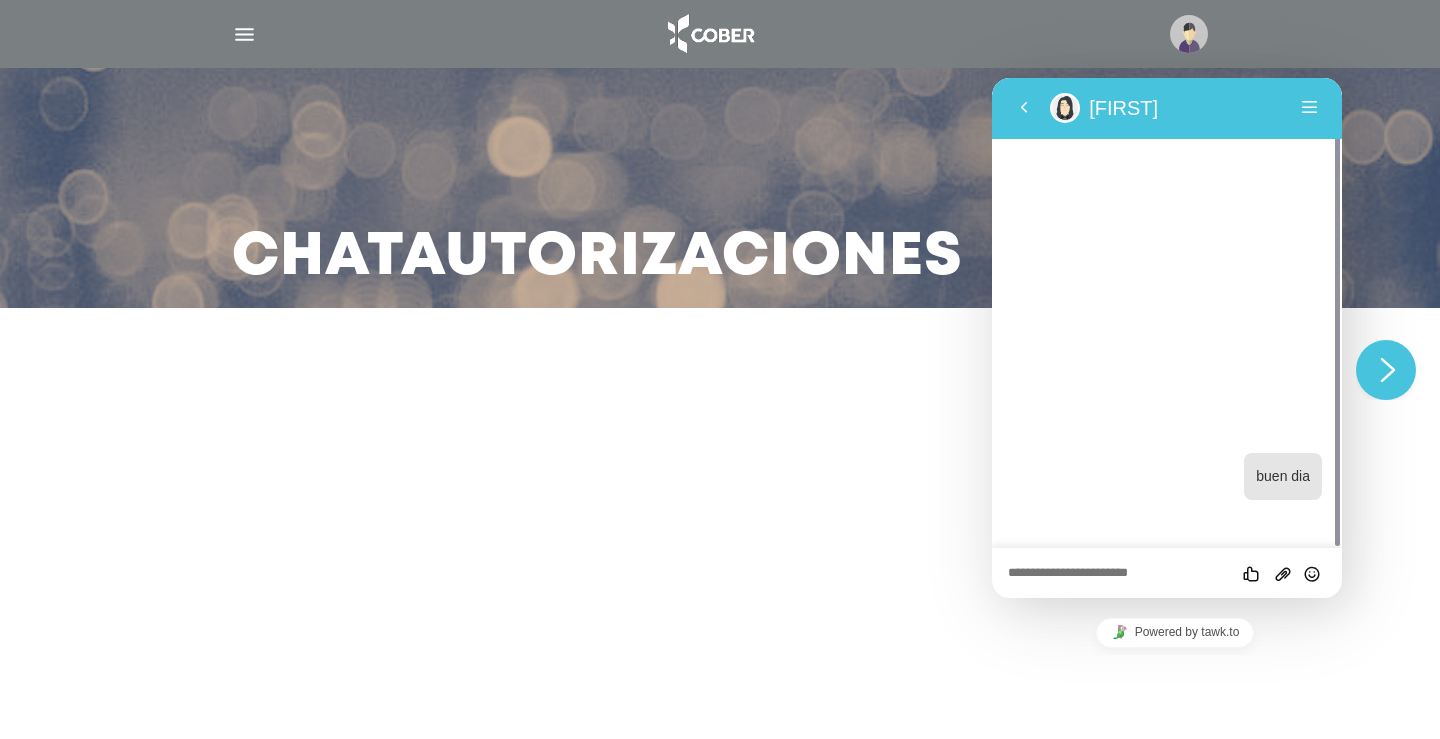click at bounding box center [992, 78] 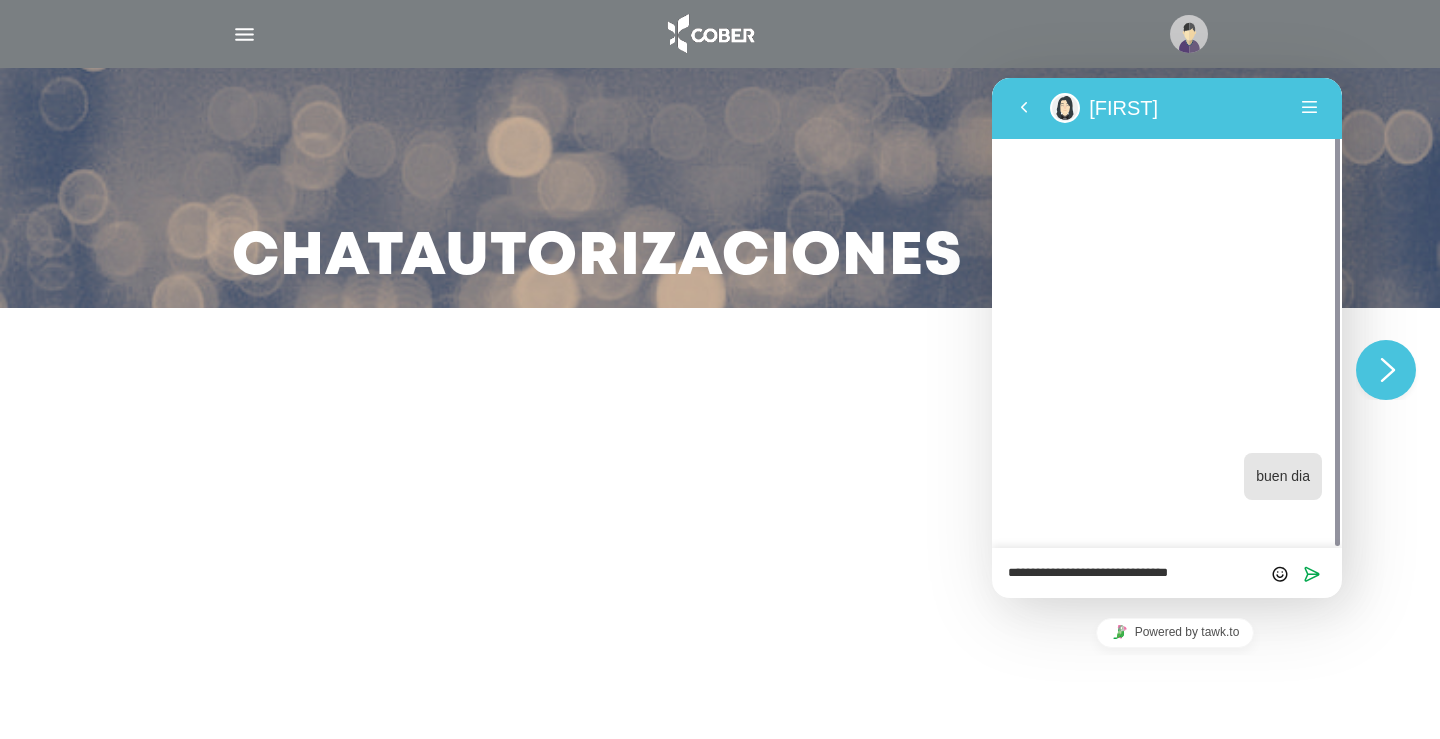 type on "**********" 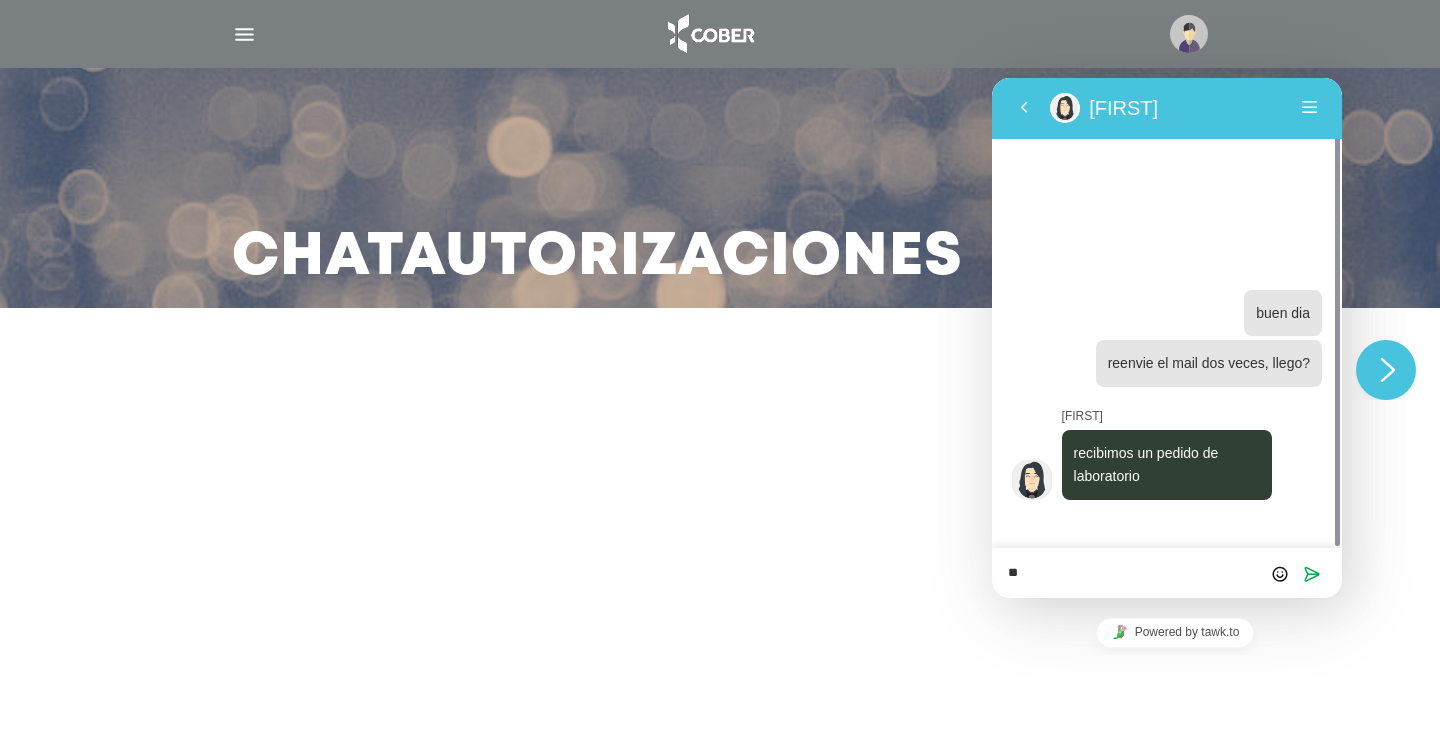 type on "***" 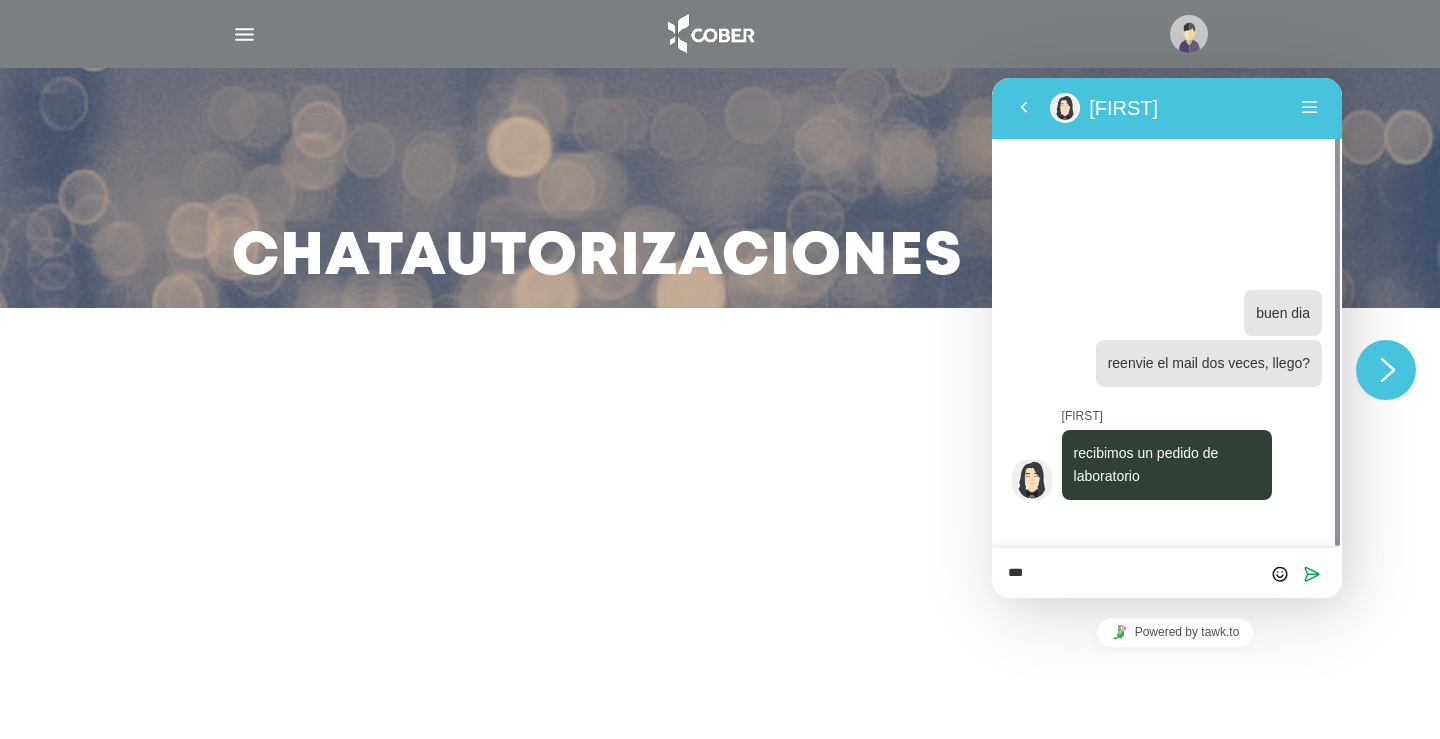 type 